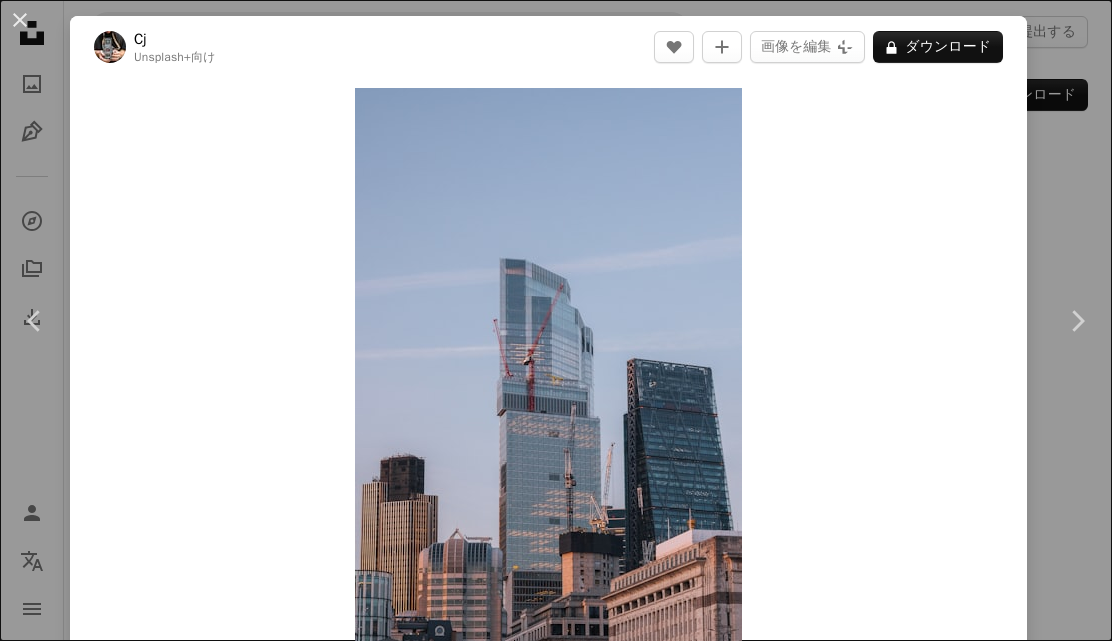 scroll, scrollTop: 8256, scrollLeft: 0, axis: vertical 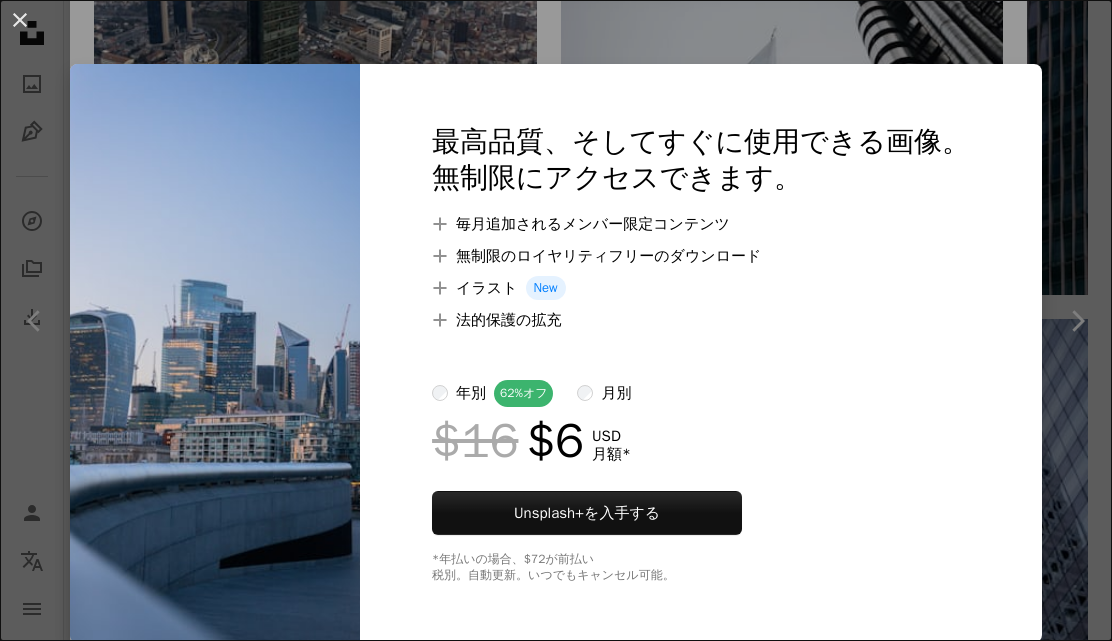 click on "An X shape 最高品質、そしてすぐに使用できる画像。 無制限にアクセスできます。 A plus sign 毎月追加されるメンバー限定コンテンツ A plus sign 無制限のロイヤリティフリーのダウンロード A plus sign イラスト  New A plus sign 法的保護の拡充 年別 62% オフ 月別 $16   $6 USD 月額 * Unsplash+ を入手する *年払いの場合、 $72 が前払い 税別。自動更新。いつでもキャンセル可能。" at bounding box center [556, 320] 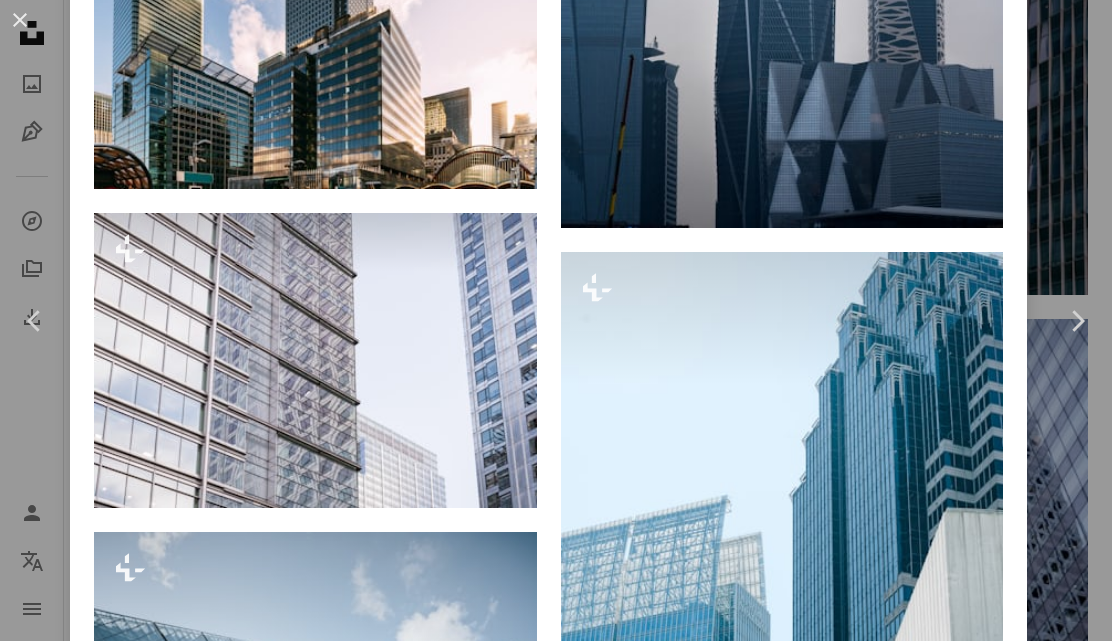 scroll, scrollTop: 9514, scrollLeft: 0, axis: vertical 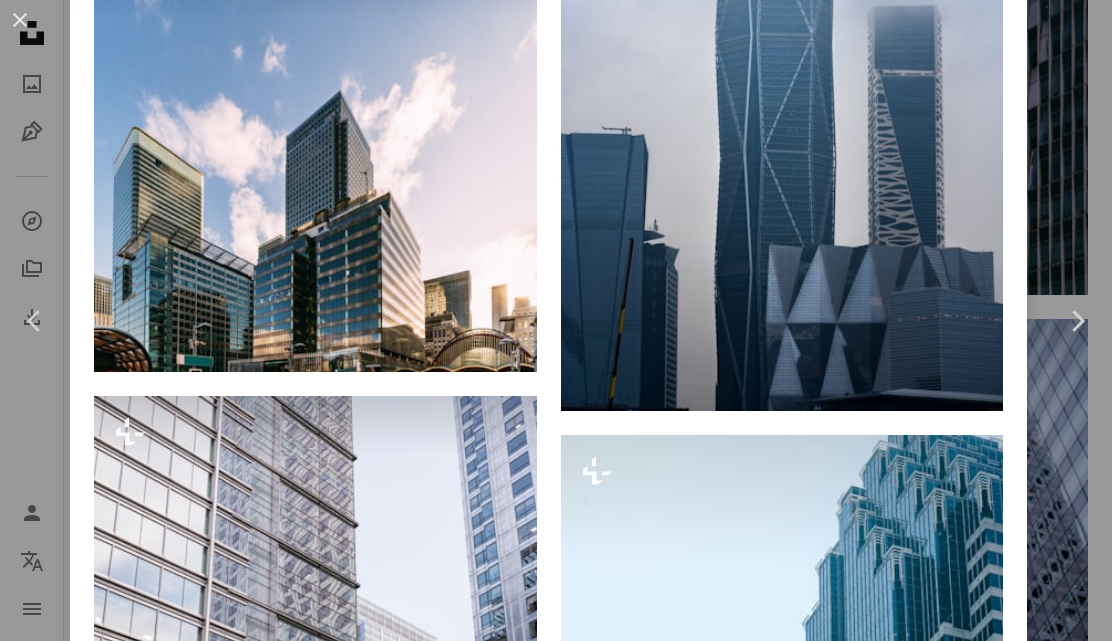 click on "An X shape Chevron left Chevron right Cj Unsplash+ 向け A heart A plus sign 画像を編集   Plus sign for Unsplash+ A lock   ダウンロード Zoom in A forward-right arrow 共有 More Actions Calendar outlined 2023年4月11日 に公開 Safety Unsplash+ライセンス の下でライセンスされています 都市 建築 ロンドン アーバン 軒 都市 景観 オフィスビル レンダ スカイライン インフラ 日暮れ 鶴 高 層 ビル ランドマーク シティ・オブ・ロンドン 都市の建物 都市インフラ 有名な眺め 無料ストックフォト このシリーズより Plus sign for Unsplash+ Plus sign for Unsplash+ Plus sign for Unsplash+ Plus sign for Unsplash+ Plus sign for Unsplash+ Plus sign for Unsplash+ Plus sign for Unsplash+ Plus sign for Unsplash+ Plus sign for Unsplash+ Plus sign for Unsplash+ 関連イメージ Plus sign for Unsplash+ A heart A plus sign Getty Images Unsplash+ 向け A lock   ダウンロード Plus sign for Unsplash+ A heart Cj   Cj" at bounding box center (556, 320) 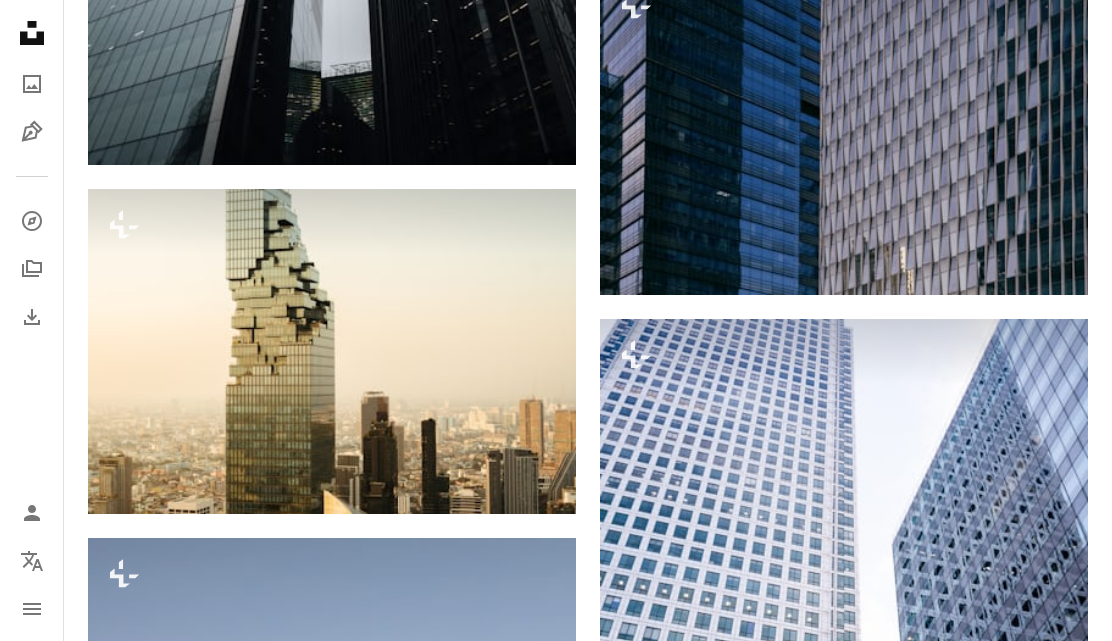 click on "Unsplash logo Unsplash ホーム" 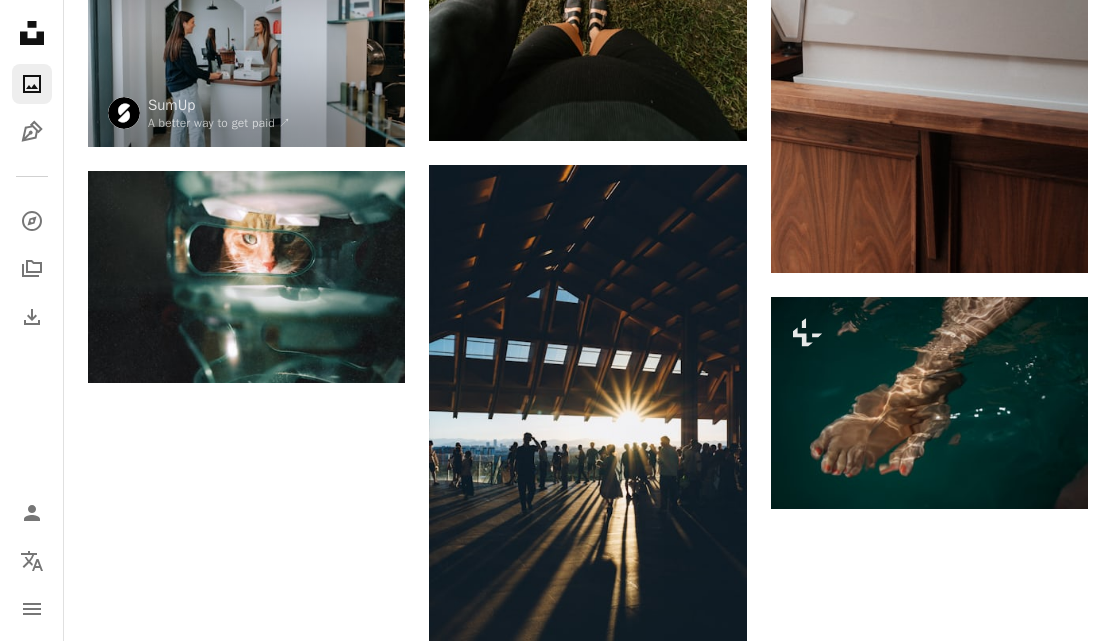 scroll, scrollTop: 0, scrollLeft: 0, axis: both 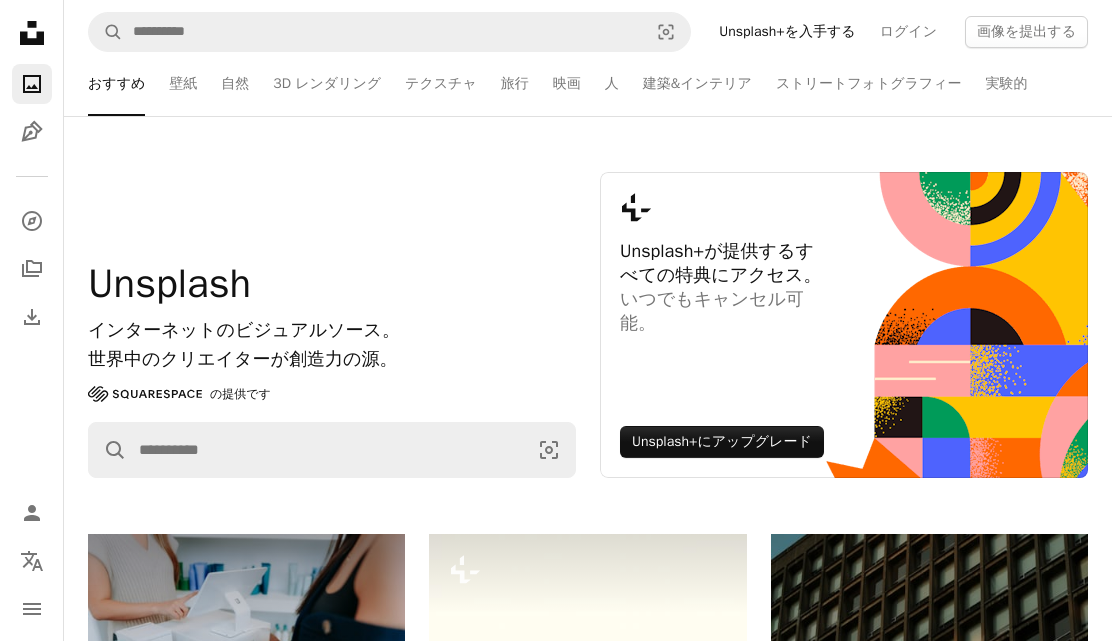click 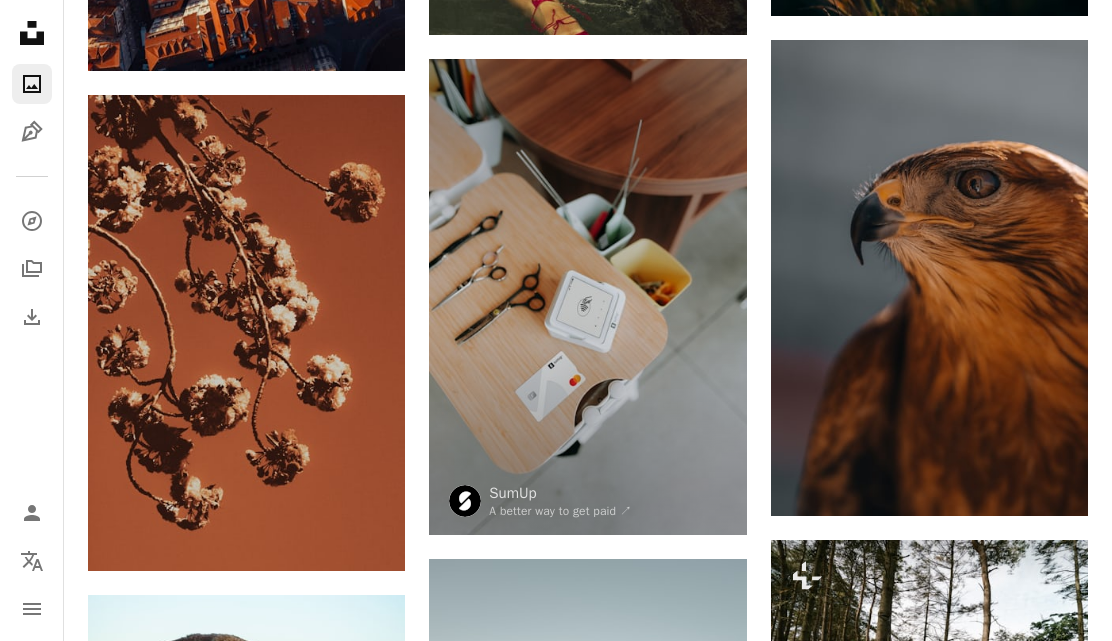 scroll, scrollTop: 1676, scrollLeft: 0, axis: vertical 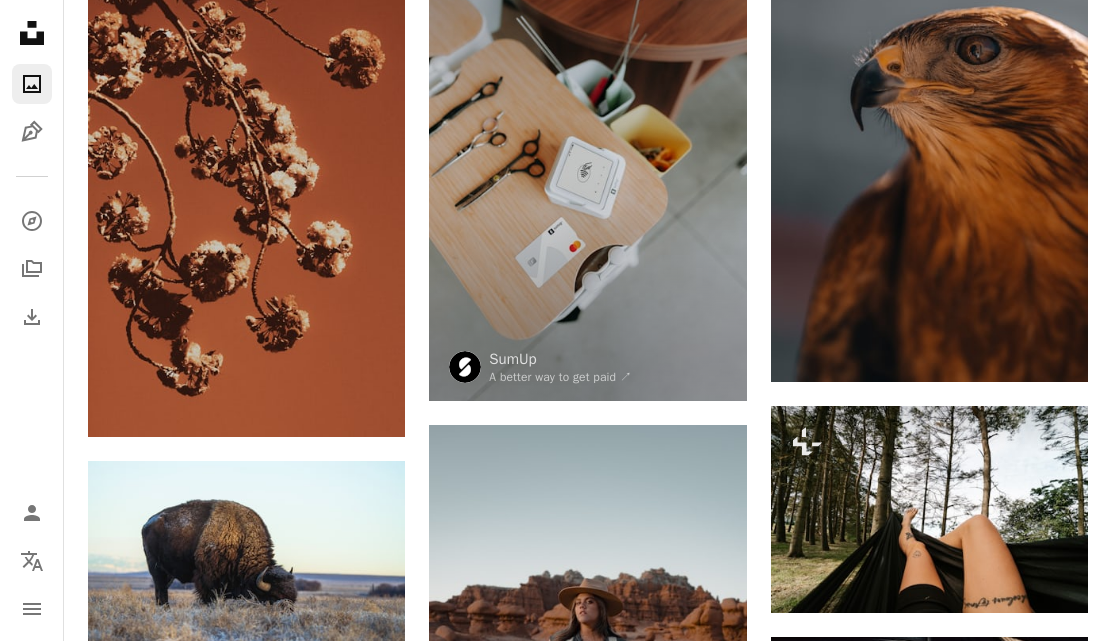 click at bounding box center [929, 145] 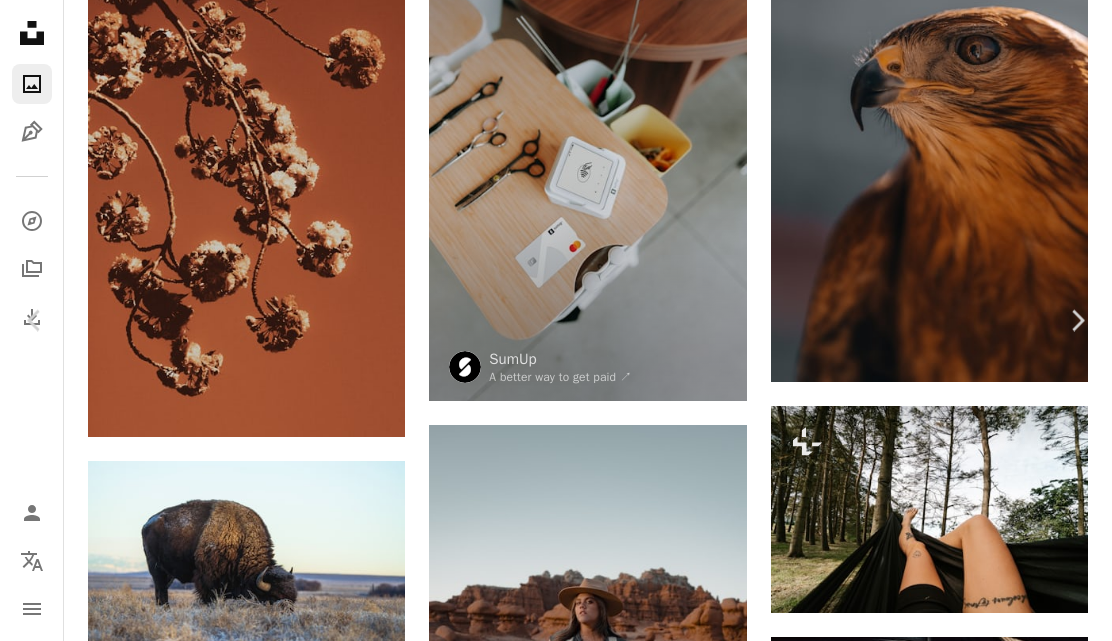 scroll, scrollTop: 1810, scrollLeft: 0, axis: vertical 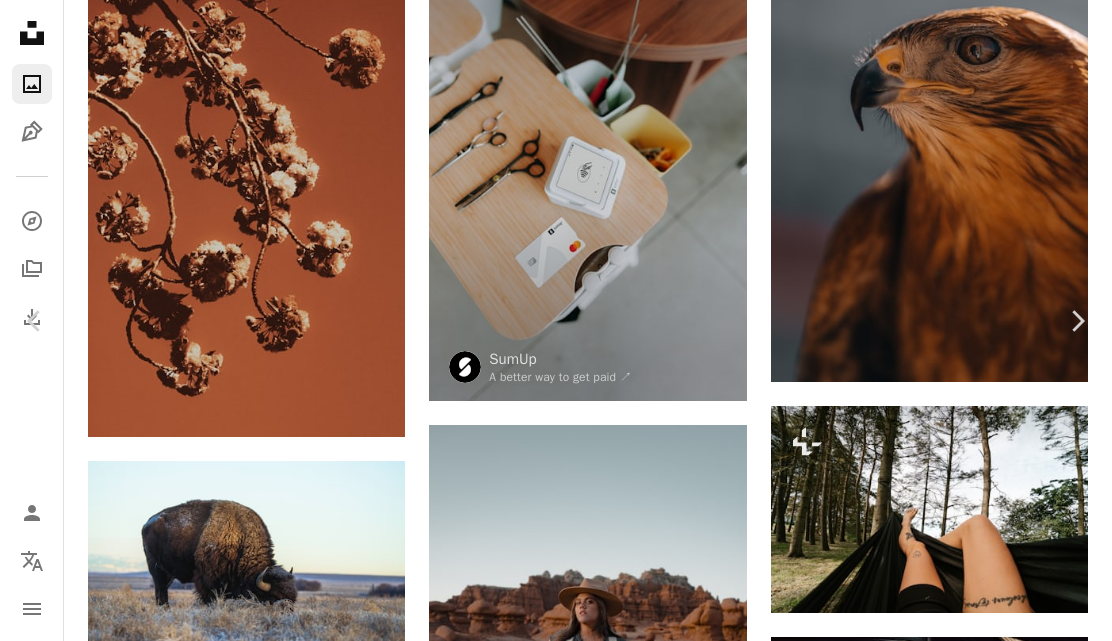 click on "An X shape Chevron left Chevron right [FIRST] [LAST] 案件受付中 A checkmark inside of a circle A heart A plus sign 画像を編集   Plus sign for Unsplash+ 無料ダウンロード Chevron down Zoom in 閲覧数 57,193 ダウンロード数 739 特集されたコレクション 写真 ,  動物 A forward-right arrow 共有 Info icon 情報 More Actions Calendar outlined 2025年4月4日 に公開 Camera SONY, ILCE-7M3 Safety Unsplashライセンス の下、無料で利用可能 動物 鳥獣 鳥 鷲 鷹 禿鷹 カイトバード 嘴 ノスリ パブリックドメインの写真 iStockでプレミアム関連写真を閲覧する  |  コード：UNSPLASH20で20%オフ iStockでもっと見る  ↗ 関連イメージ A heart A plus sign [FIRST] [LAST] 案件受付中 A checkmark inside of a circle Arrow pointing down A heart A plus sign [FIRST] [LAST] 案件受付中 A checkmark inside of a circle Arrow pointing down A heart A plus sign [FIRST] [LAST] Arrow pointing down A heart A plus sign [FIRST] [LAST]" at bounding box center (556, 3878) 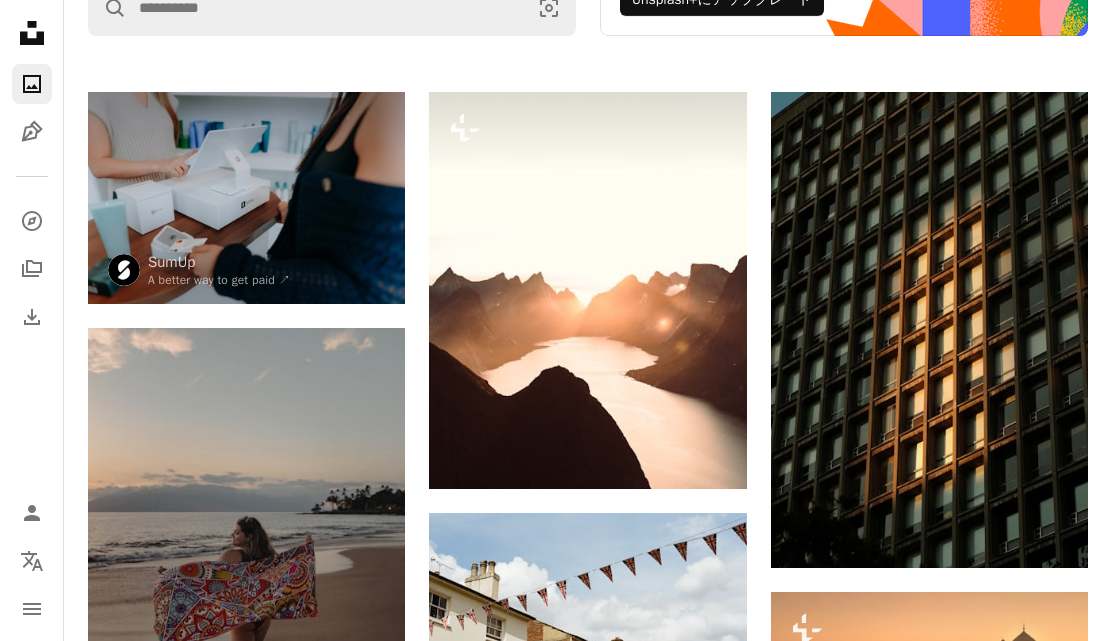 scroll, scrollTop: 442, scrollLeft: 0, axis: vertical 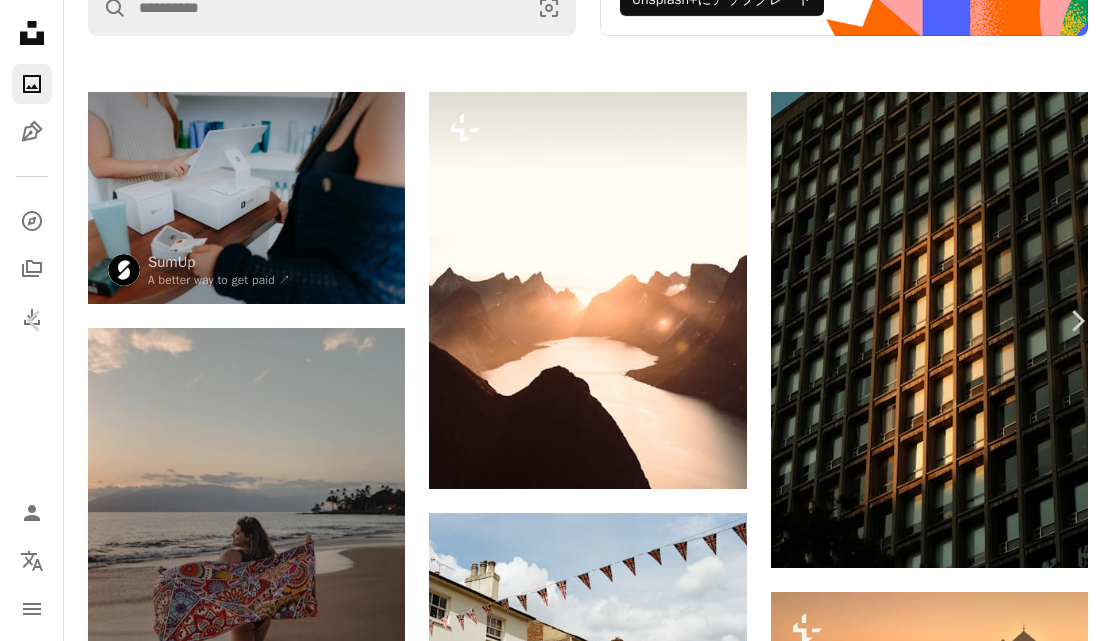 click at bounding box center (782, 6809) 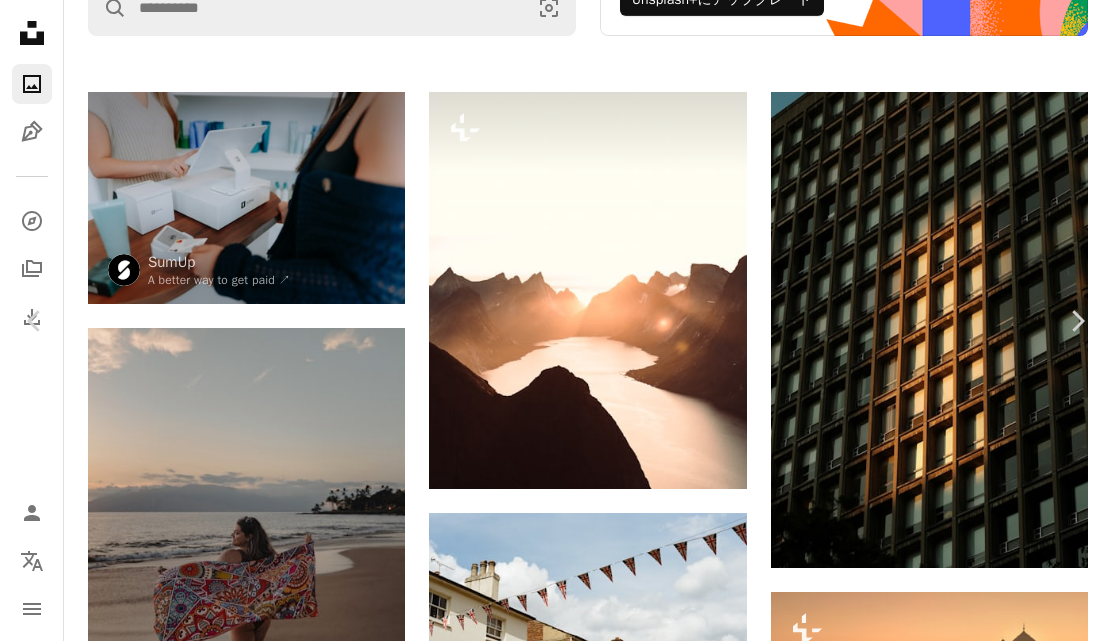 click at bounding box center [782, 6875] 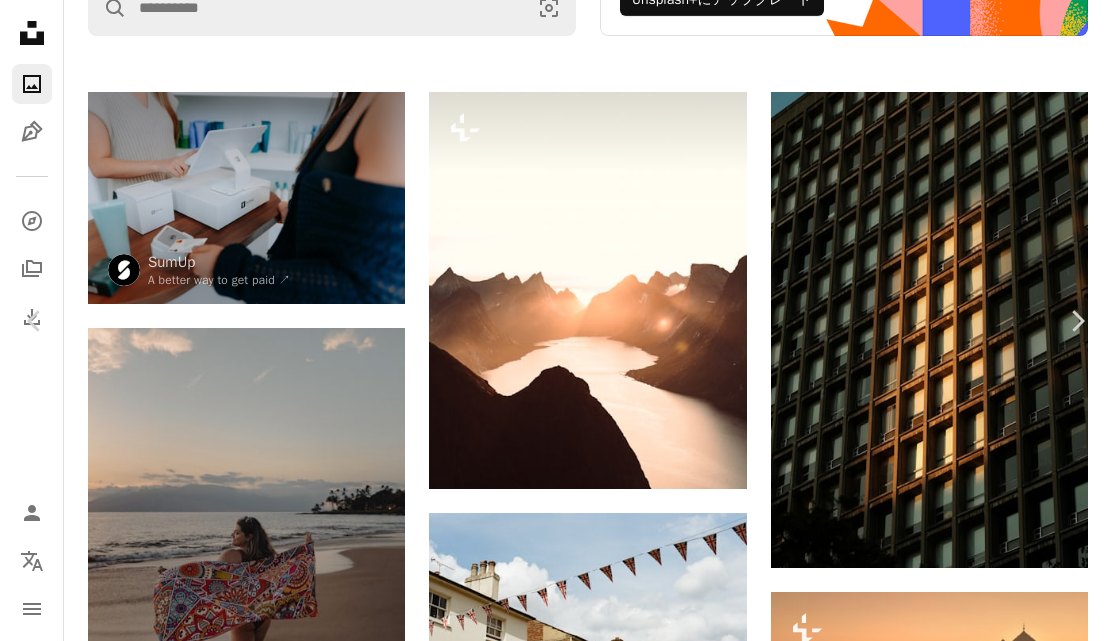 scroll, scrollTop: 891, scrollLeft: 0, axis: vertical 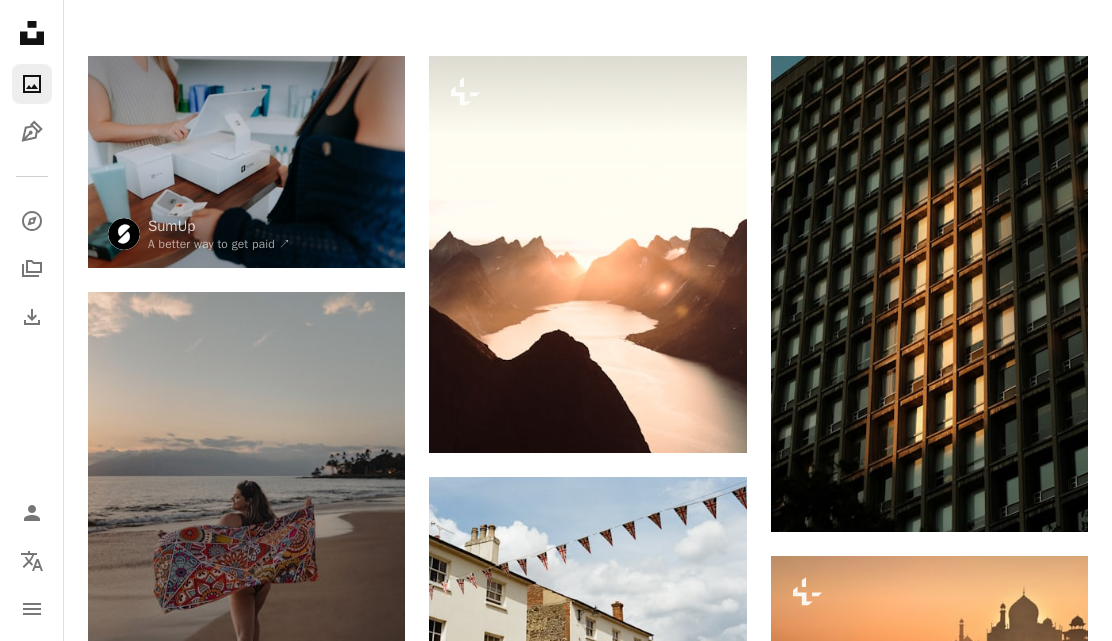 click at bounding box center (929, 294) 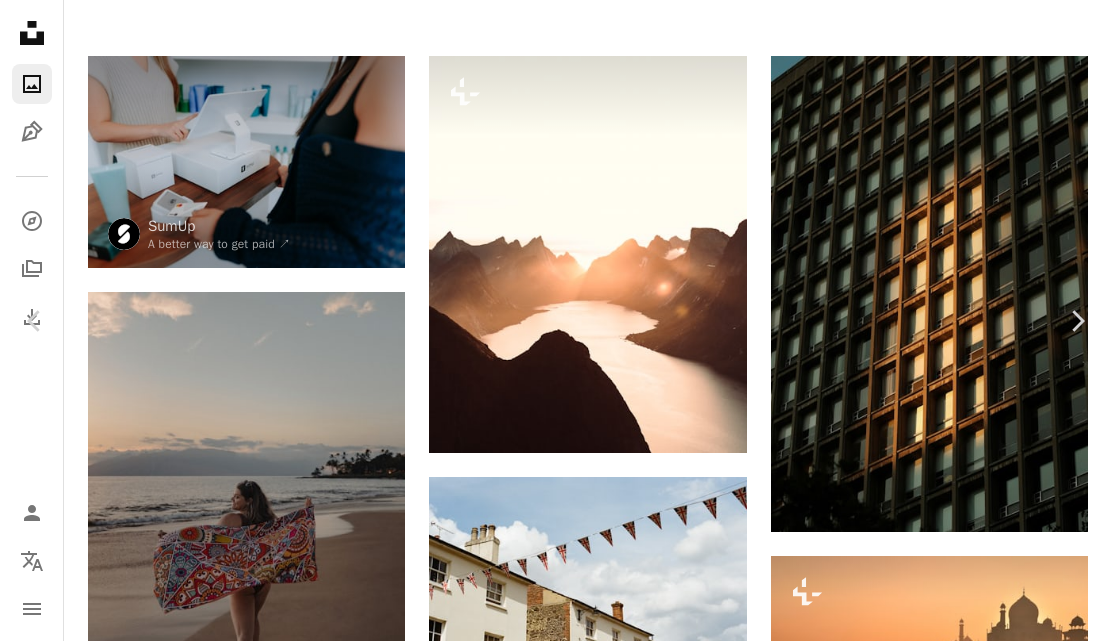 scroll, scrollTop: 6730, scrollLeft: 0, axis: vertical 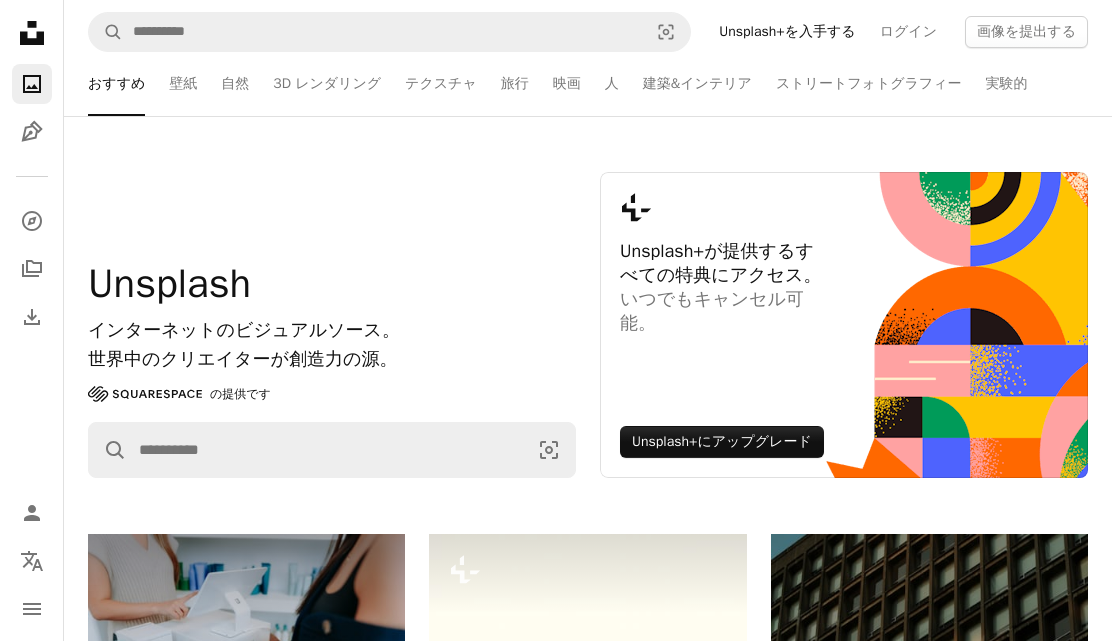 click on "建築&インテリア" at bounding box center (697, 84) 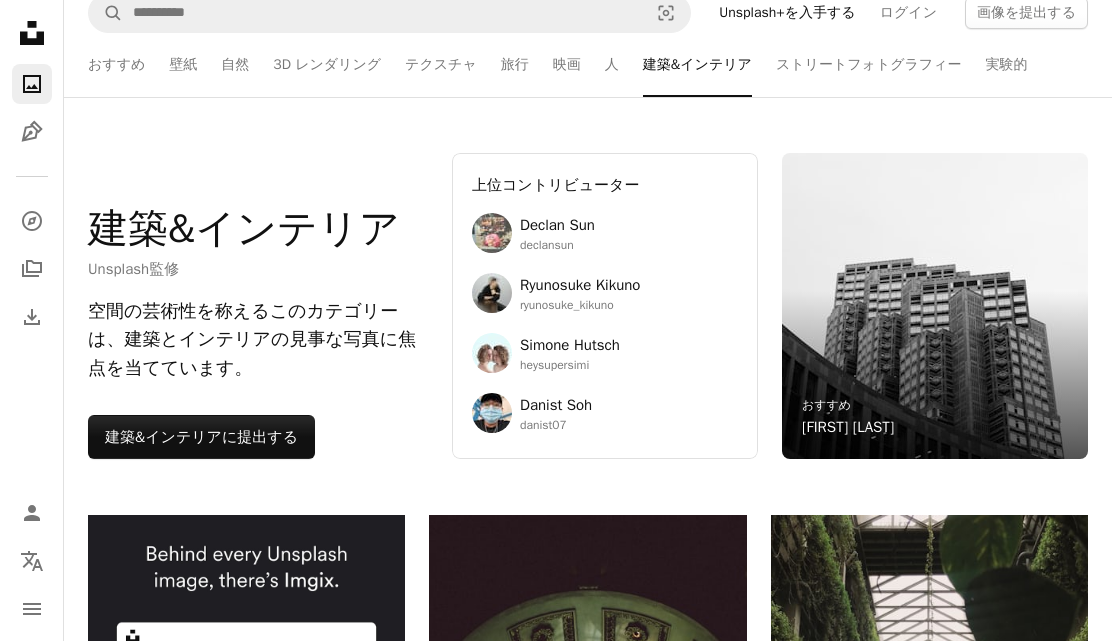 scroll, scrollTop: 0, scrollLeft: 0, axis: both 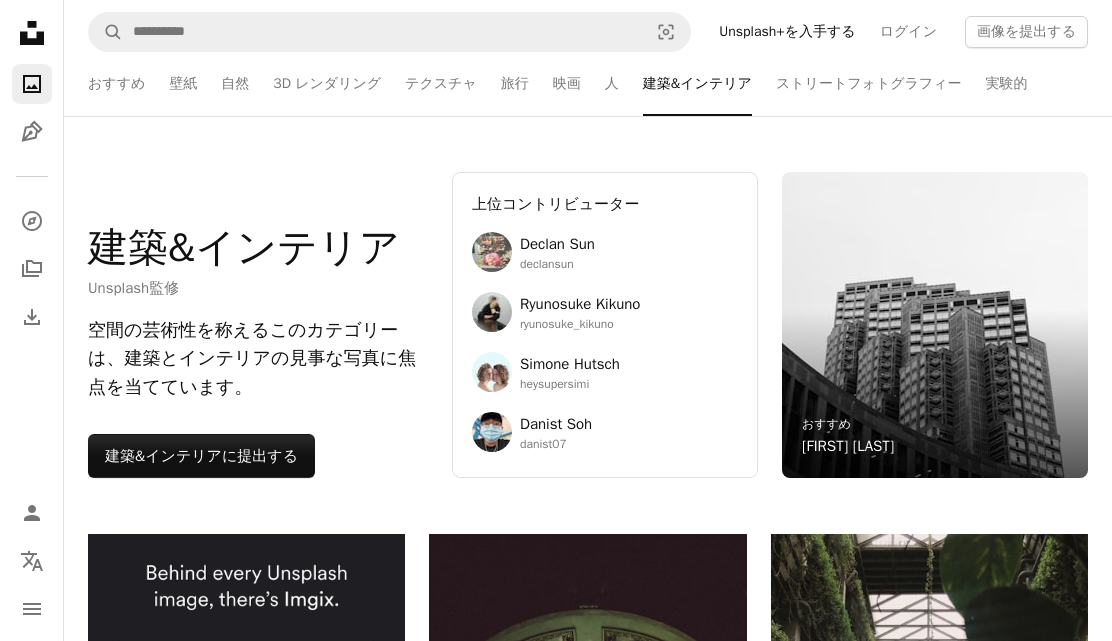 click on "人" at bounding box center [612, 84] 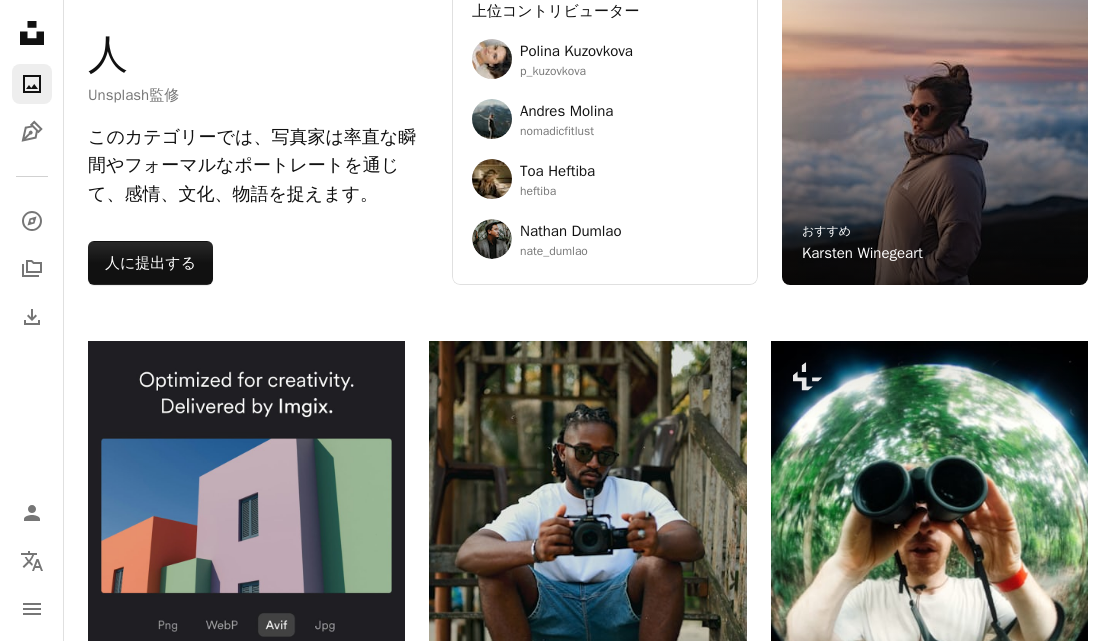 scroll, scrollTop: 0, scrollLeft: 0, axis: both 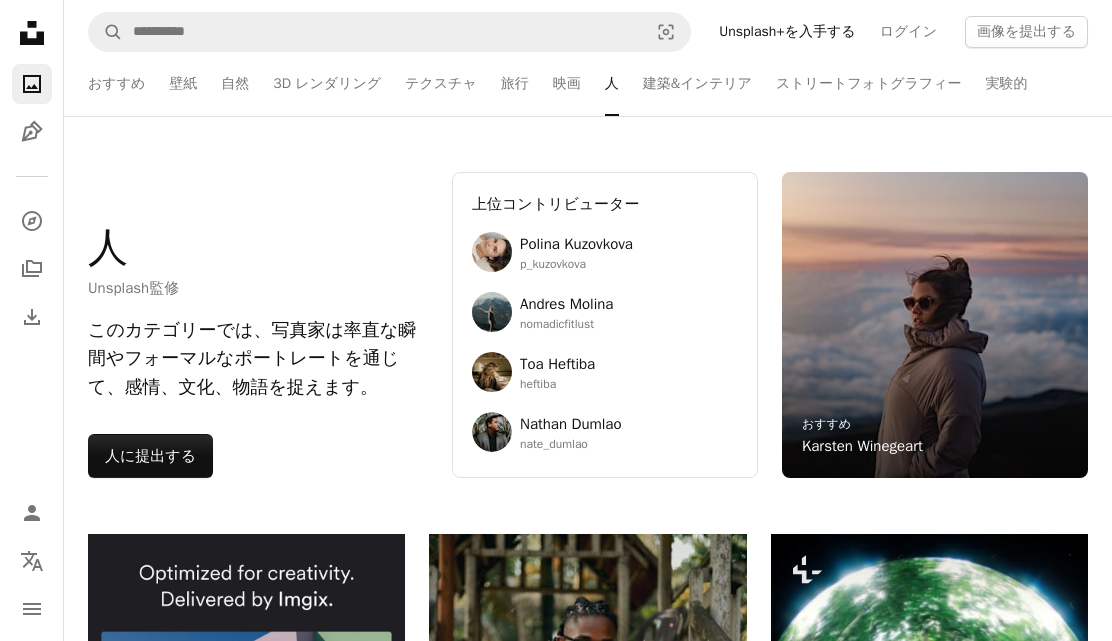 click on "壁紙" at bounding box center (183, 84) 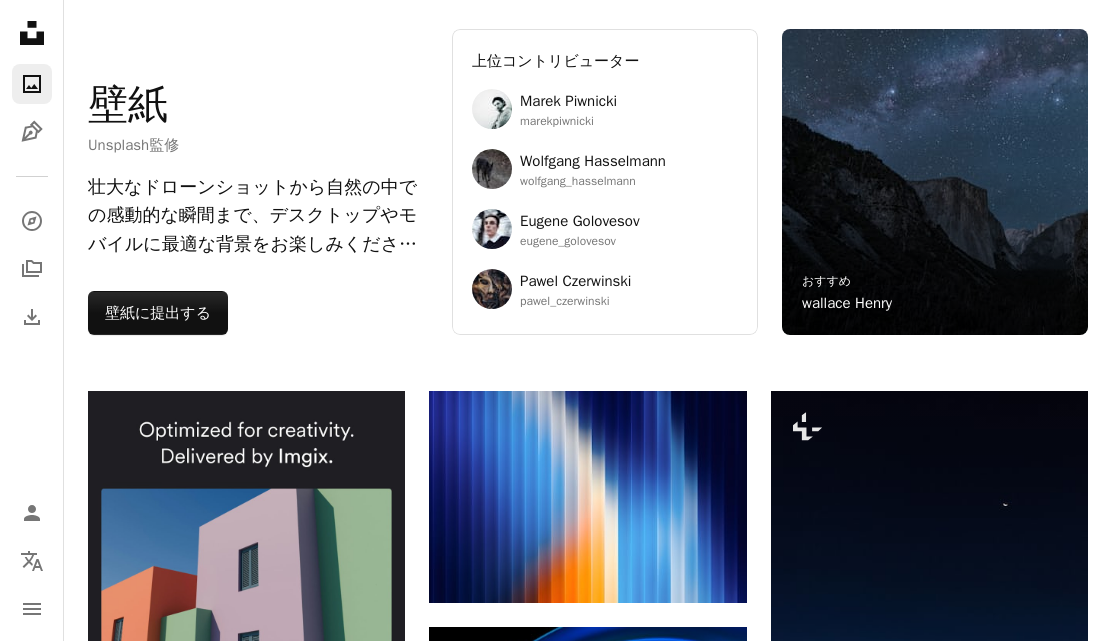 scroll, scrollTop: 369, scrollLeft: 0, axis: vertical 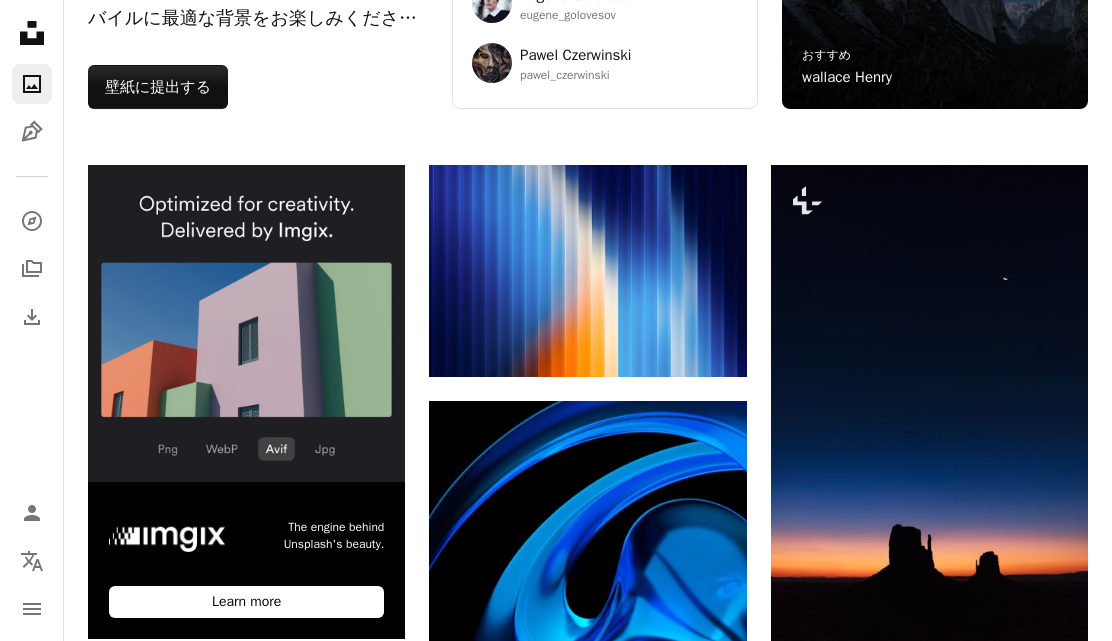 click on "おすすめ" at bounding box center [826, 55] 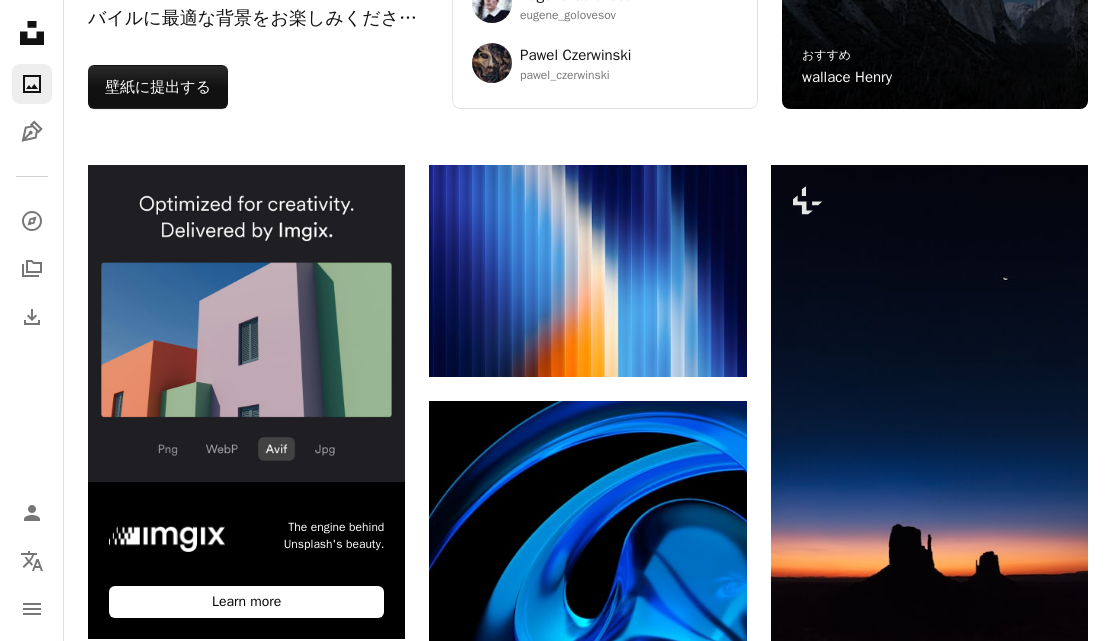 scroll, scrollTop: 1564, scrollLeft: 0, axis: vertical 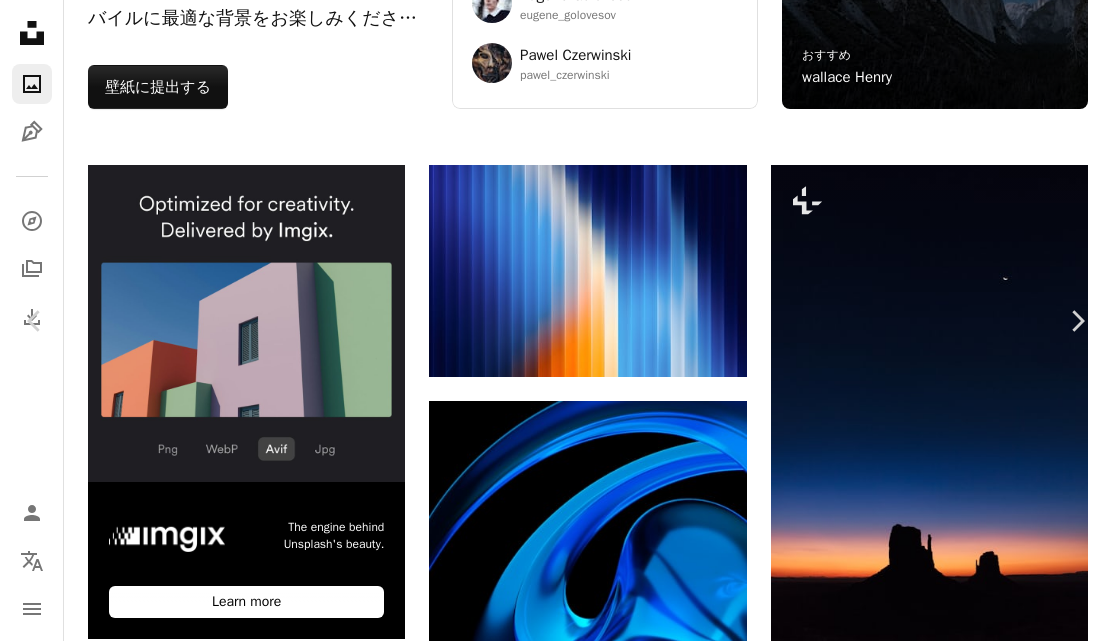 click on "Chevron left" 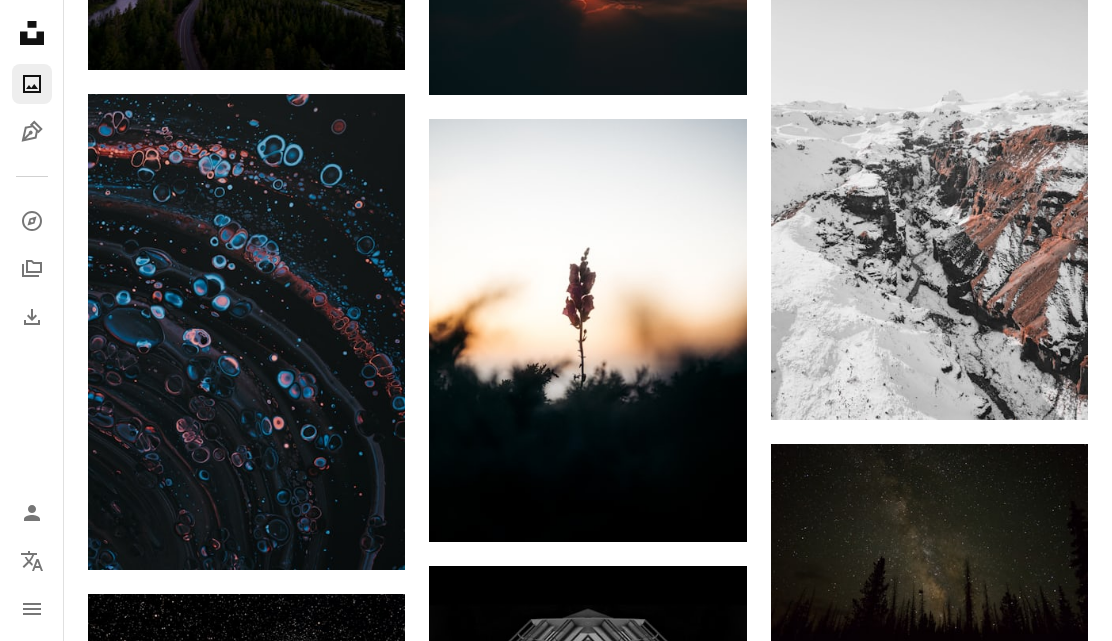 scroll, scrollTop: 3249, scrollLeft: 0, axis: vertical 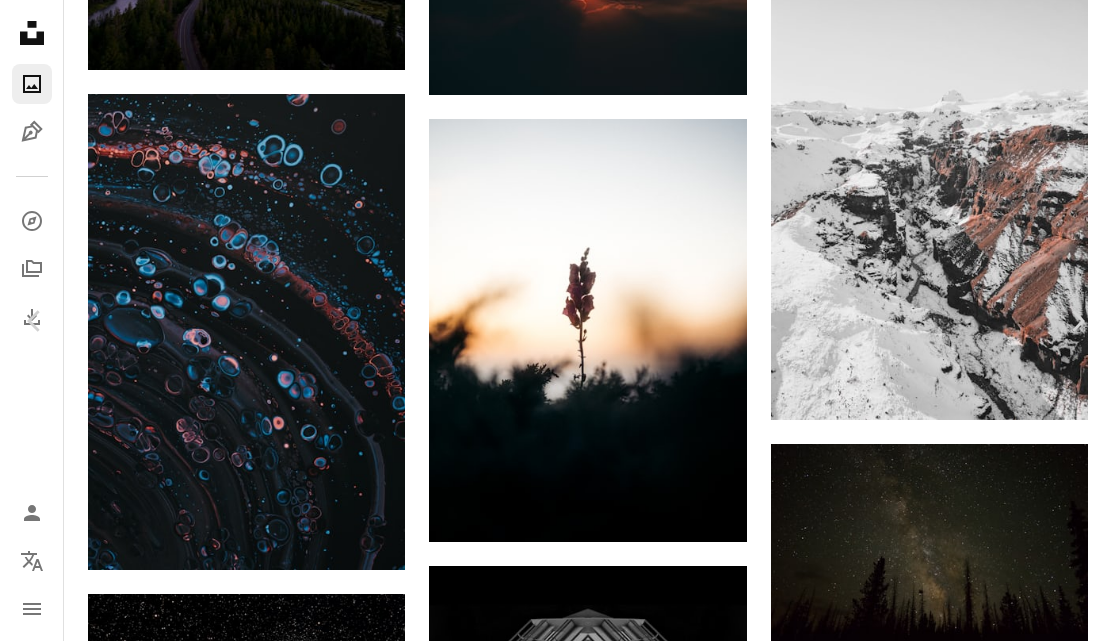 click on "An X shape Chevron left Chevron right [FIRST] [LAST] 案件受付中 A checkmark inside of a circle A heart A plus sign 画像を編集   Plus sign for Unsplash+ 無料ダウンロード Chevron down Zoom in 閲覧数 143,273 ダウンロード数 606 特集されたコレクション 壁紙 A forward-right arrow 共有 Info icon 情報 More Actions Calendar outlined [DATE] に公開 Camera DJI, FC3582 Safety Unsplashライセンス の下、無料で利用可能 壁紙 背景 雪 風景 氷 屋外 山脈 峰 無料ストックフォト iStockでプレミアム関連写真を閲覧する  |  コード：UNSPLASH20で20%オフ iStockでもっと見る  ↗ 関連イメージ A heart A plus sign Agata Bres Arrow pointing down A heart A plus sign Valeriia Neganova 案件受付中 A checkmark inside of a circle Arrow pointing down A heart A plus sign Bryan Walker Arrow pointing down A heart A plus sign Antonios Papadopoulos 案件受付中 A checkmark inside of a circle Arrow pointing down A heart 向け" at bounding box center [556, 3444] 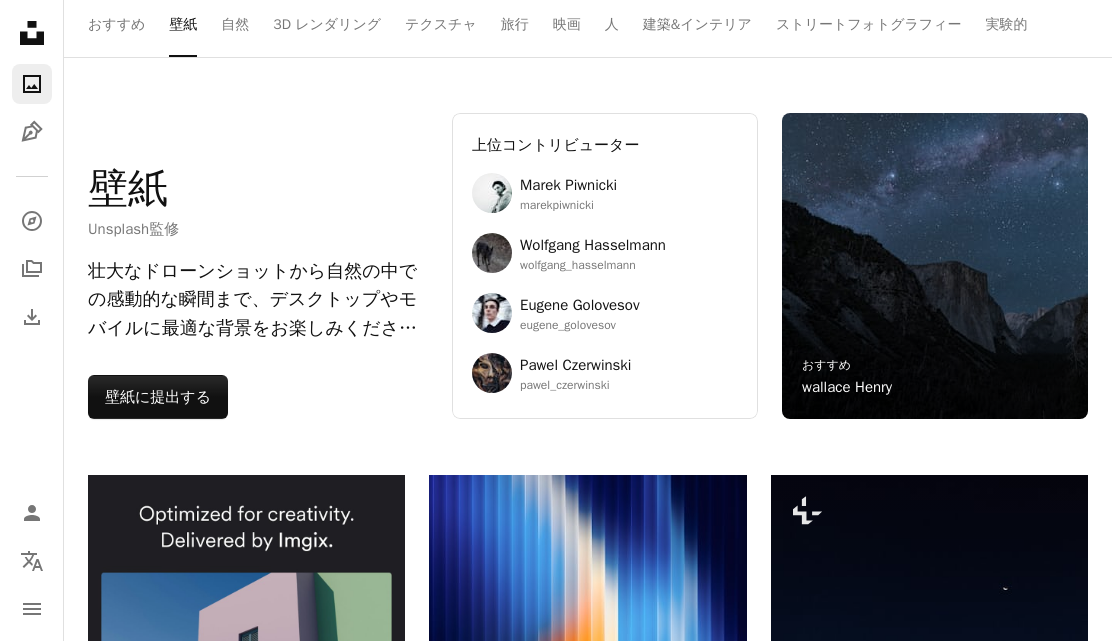 scroll, scrollTop: 0, scrollLeft: 0, axis: both 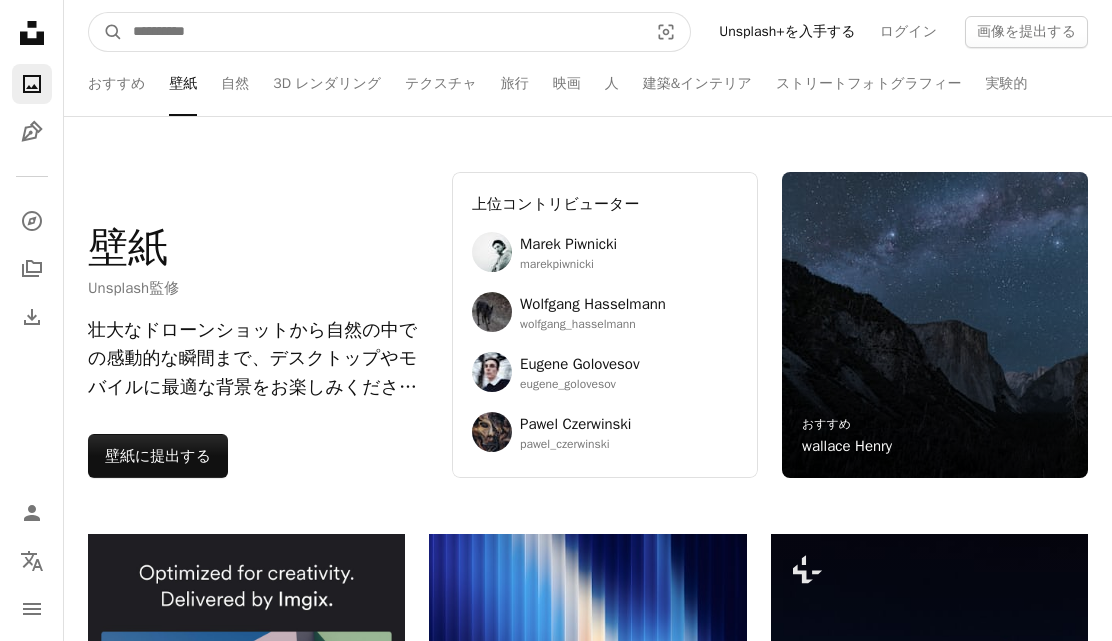 click at bounding box center [382, 32] 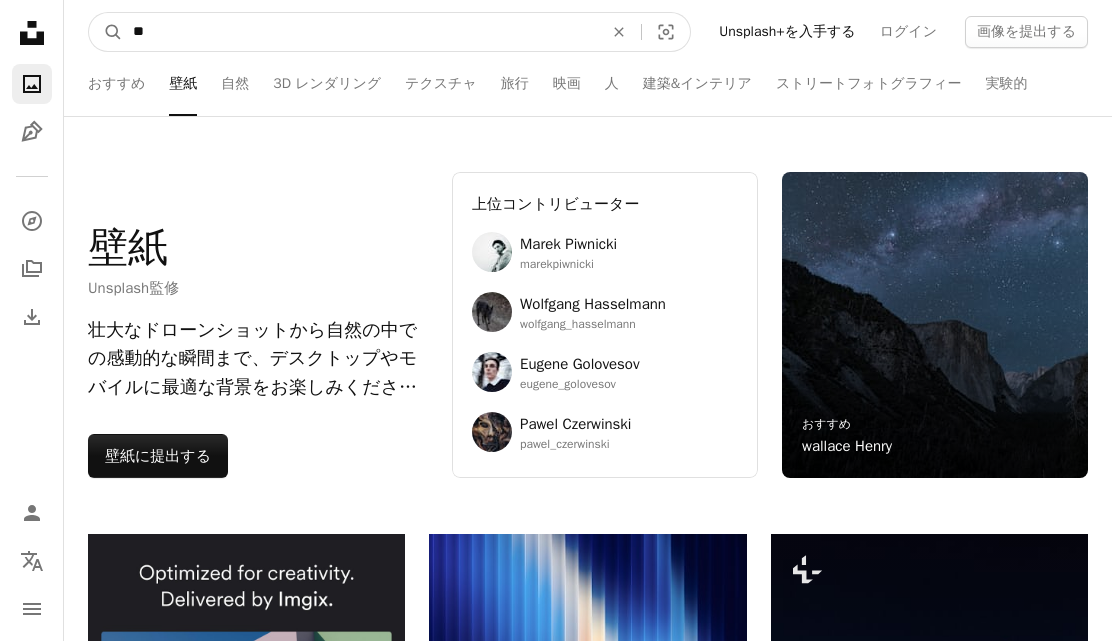 type on "**" 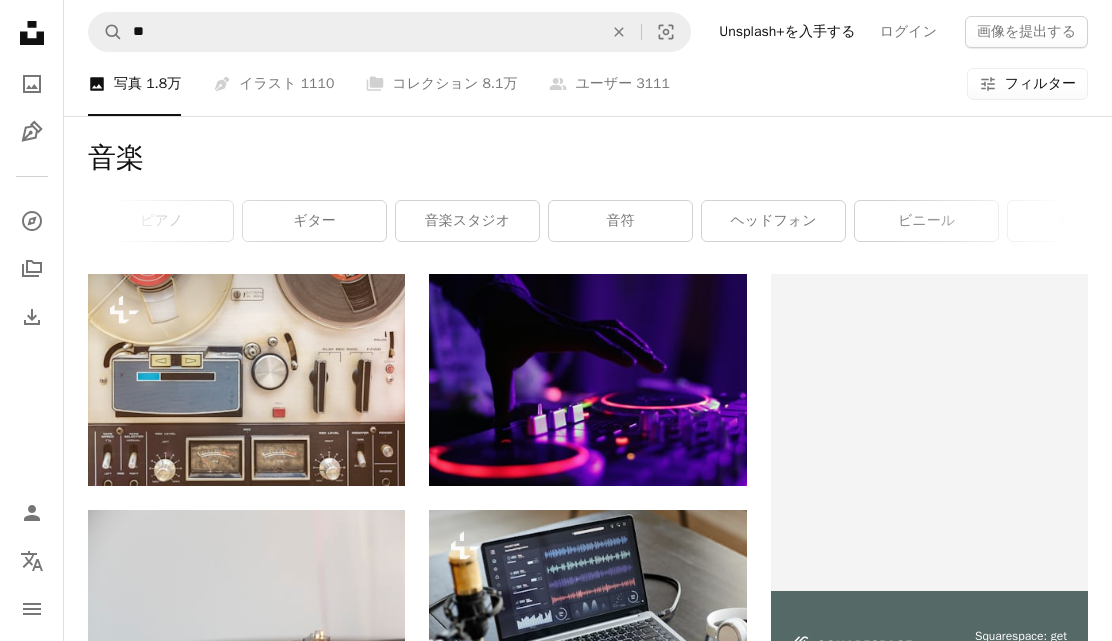 scroll, scrollTop: 0, scrollLeft: 307, axis: horizontal 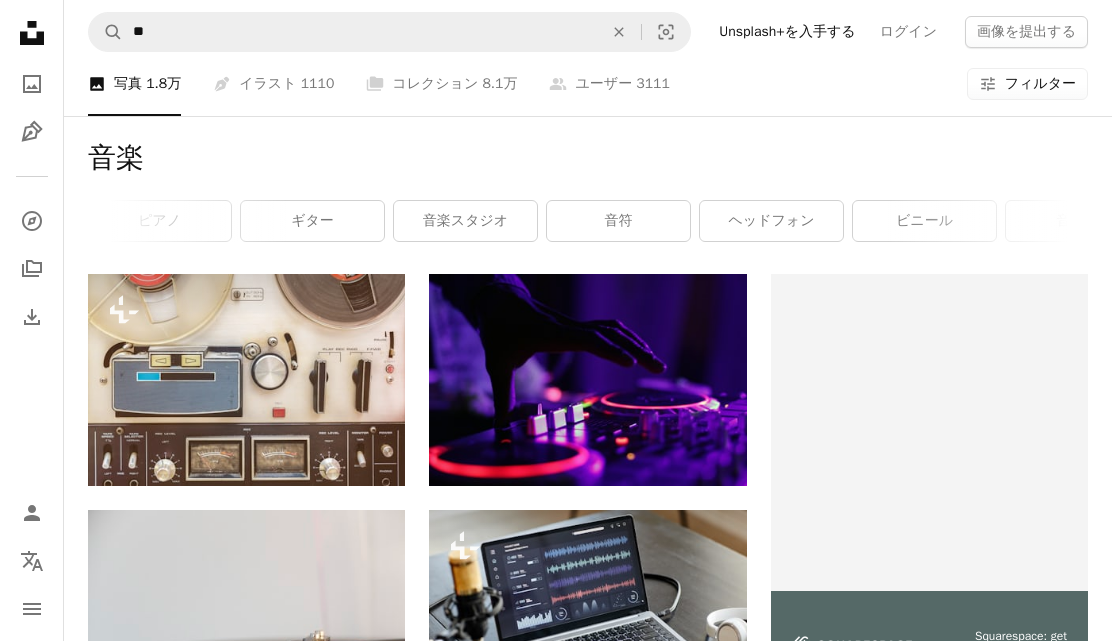 click on "ヘッドフォン" at bounding box center (771, 221) 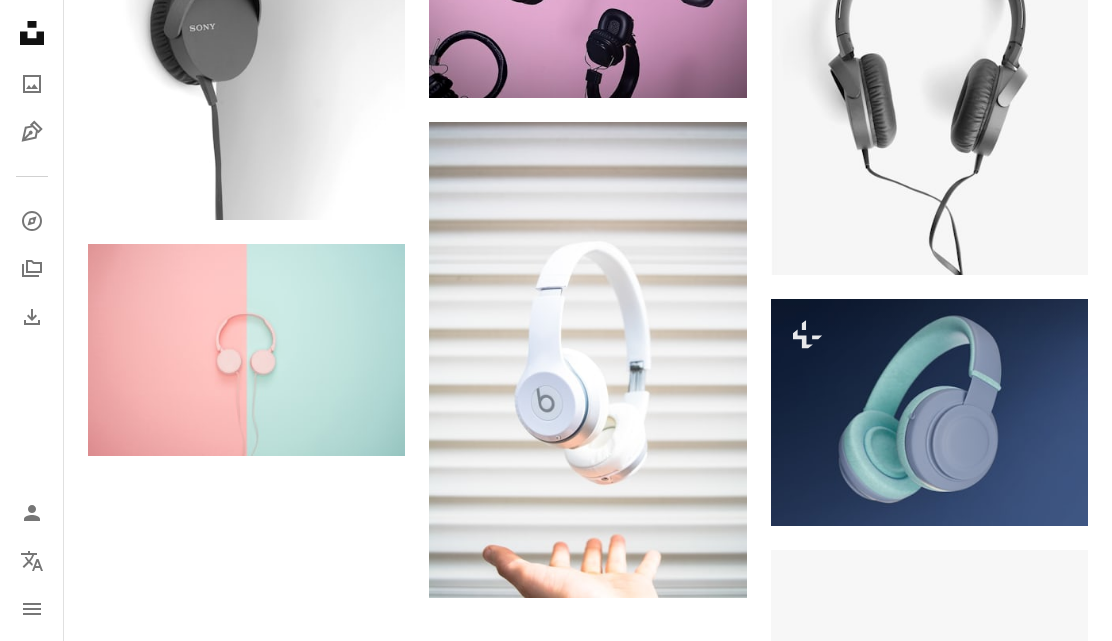 scroll, scrollTop: 2360, scrollLeft: 0, axis: vertical 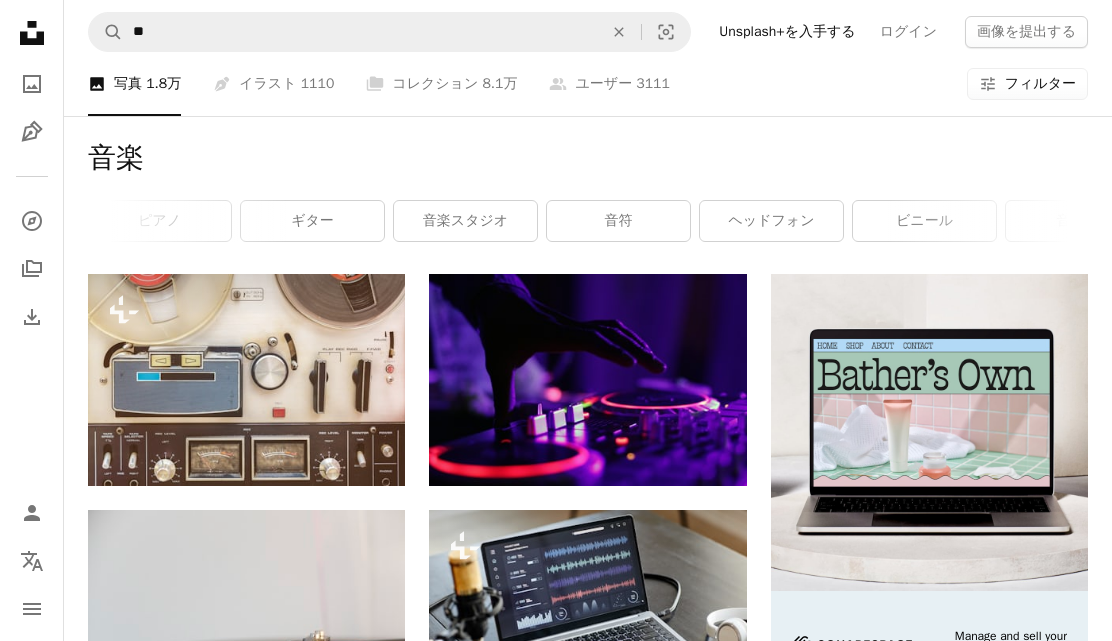 click on "Pen Tool イラスト   1110" at bounding box center (273, 84) 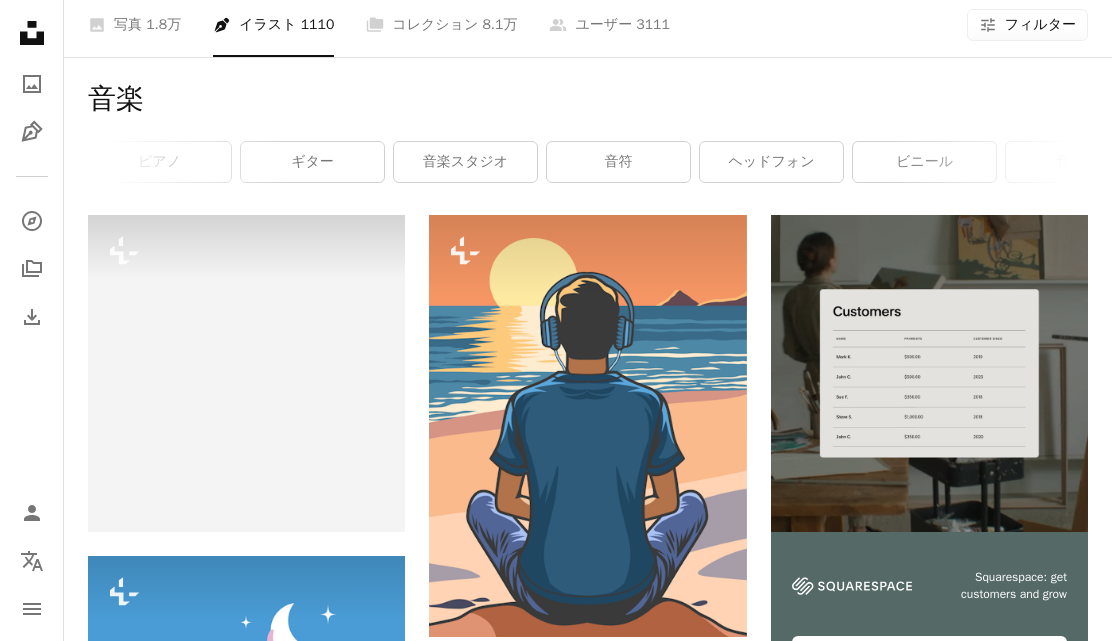 scroll, scrollTop: 0, scrollLeft: 0, axis: both 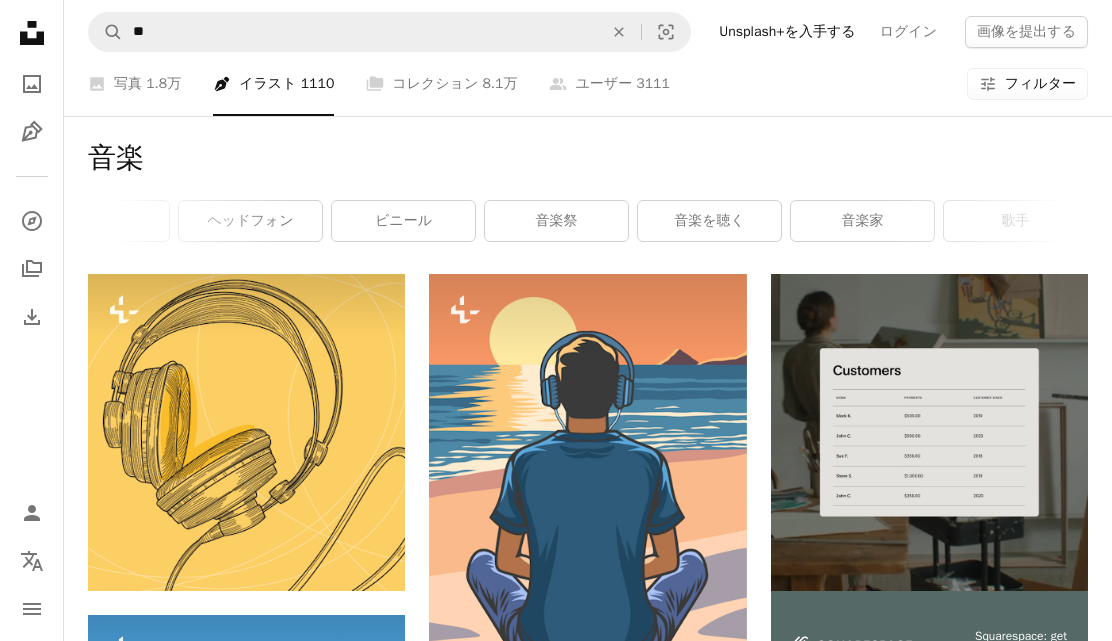 click on "音楽を聴く" at bounding box center (709, 221) 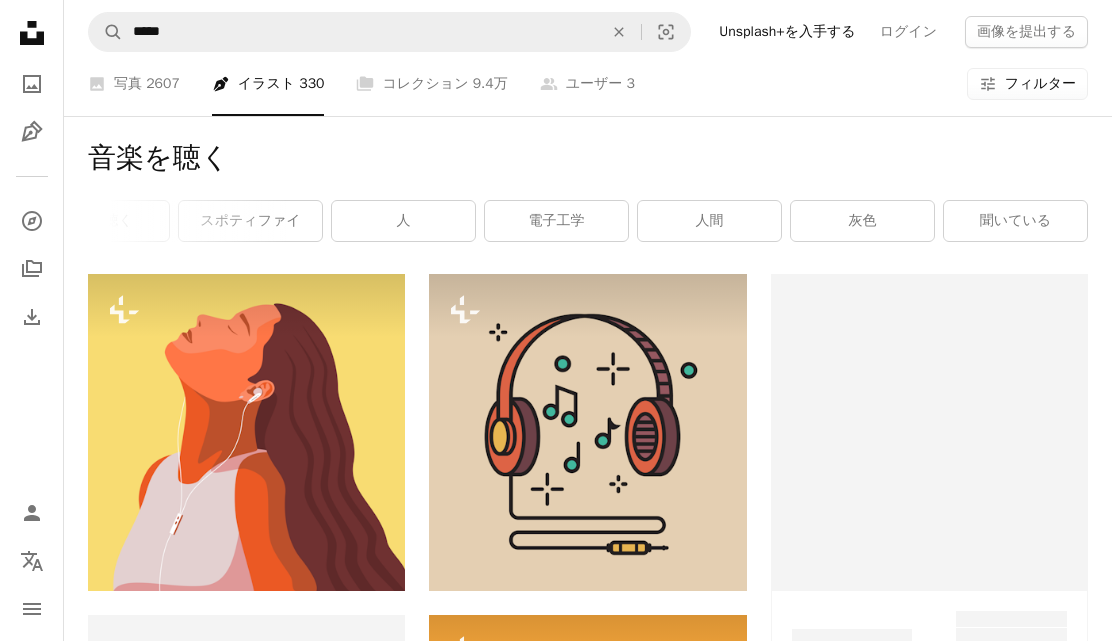 scroll, scrollTop: 0, scrollLeft: 522, axis: horizontal 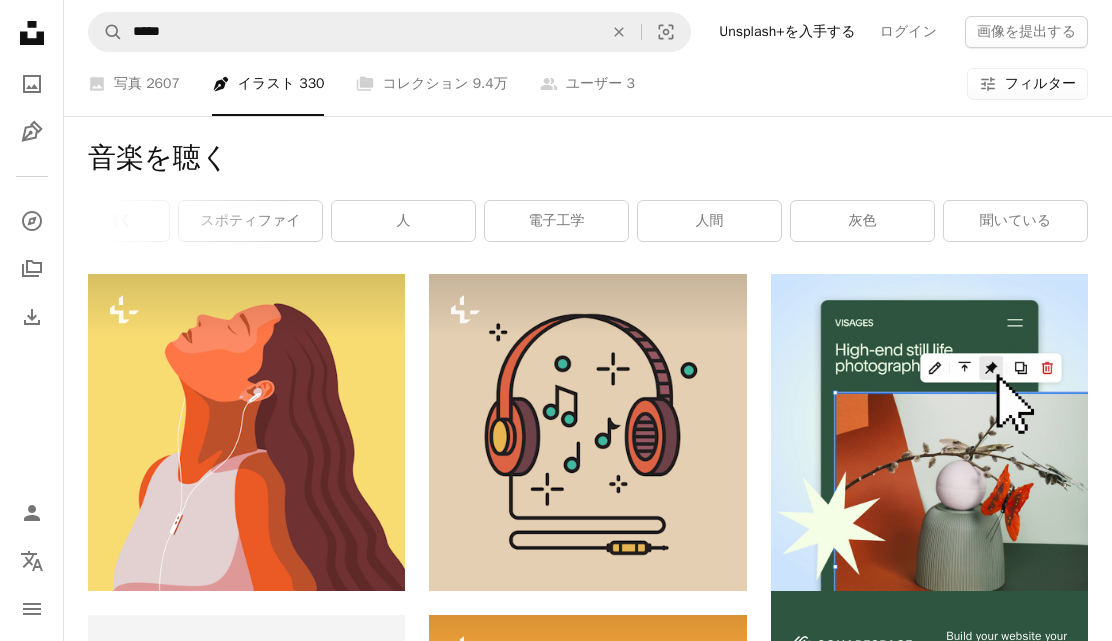 click on "A photo 写真   2607" at bounding box center [134, 84] 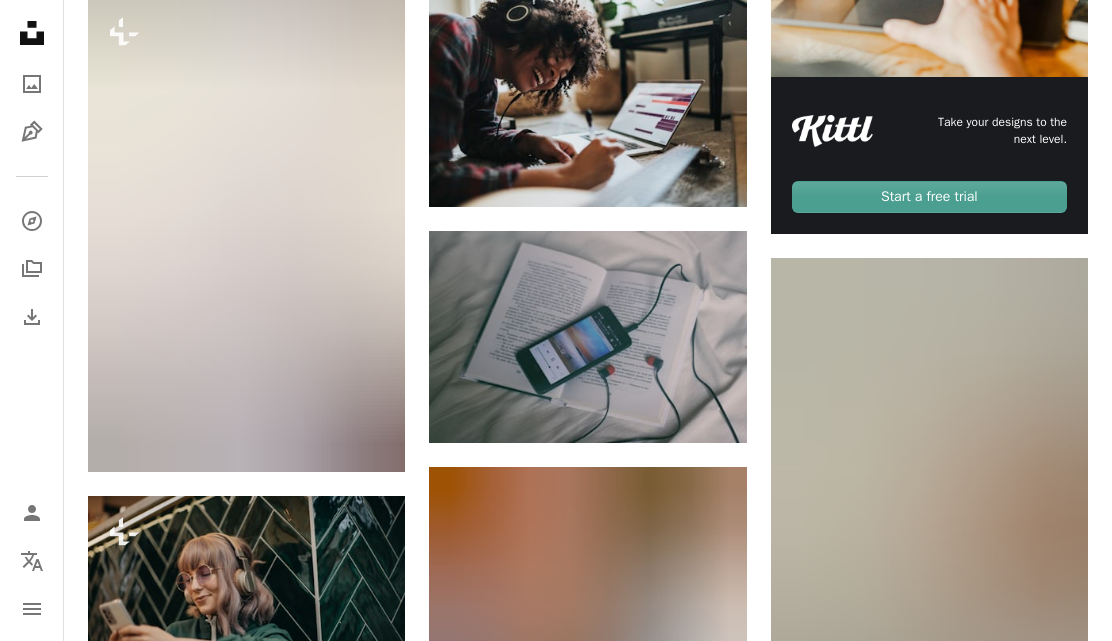 scroll, scrollTop: 481, scrollLeft: 0, axis: vertical 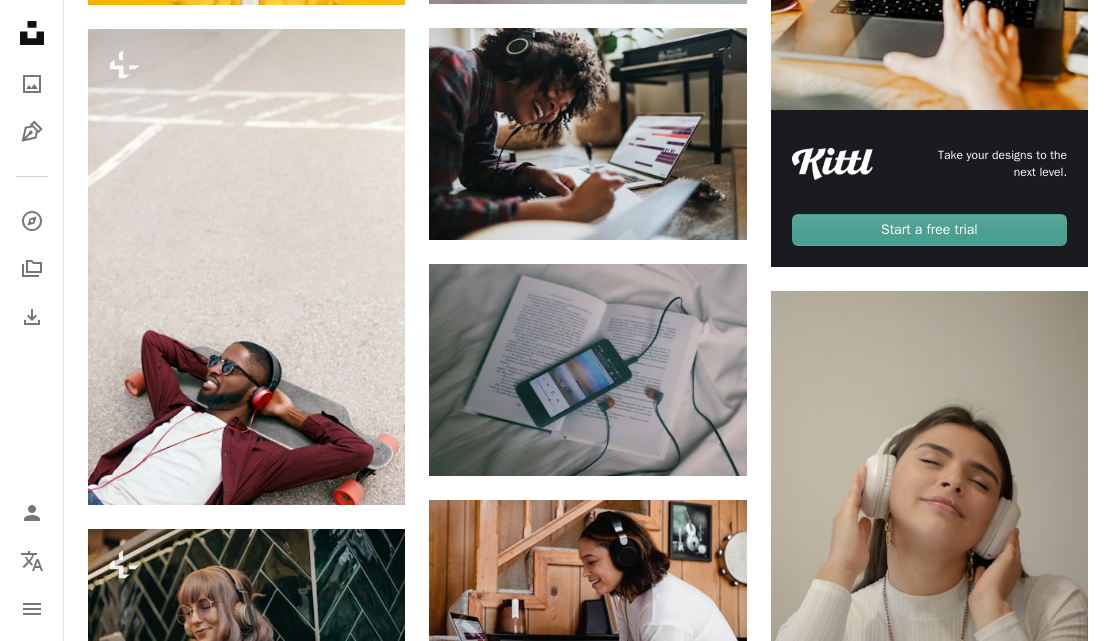 click at bounding box center [587, 370] 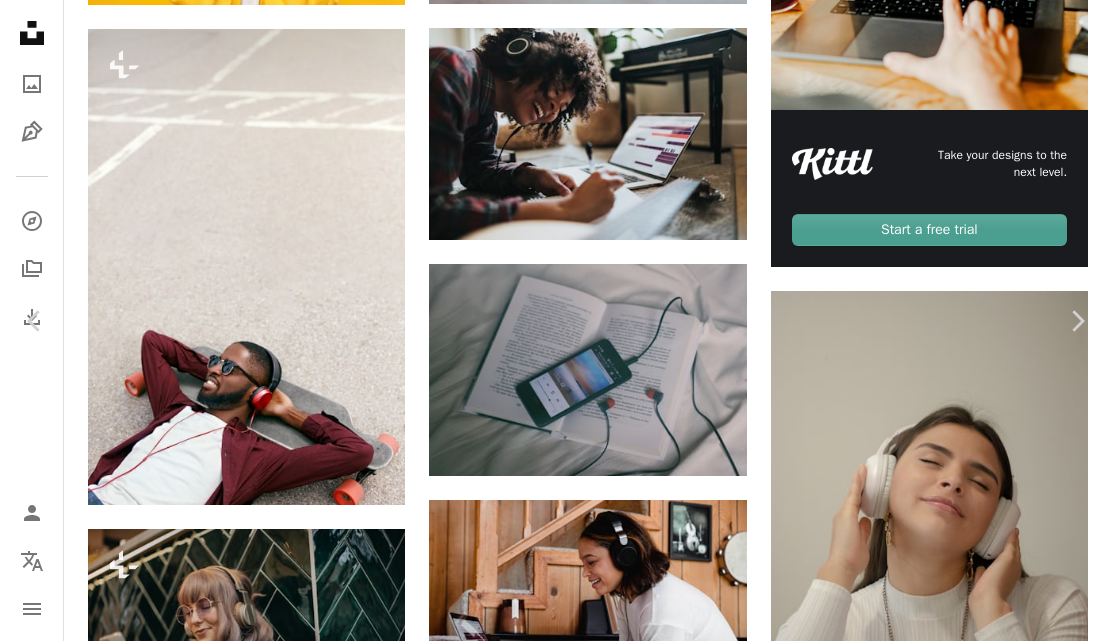 scroll, scrollTop: 4955, scrollLeft: 0, axis: vertical 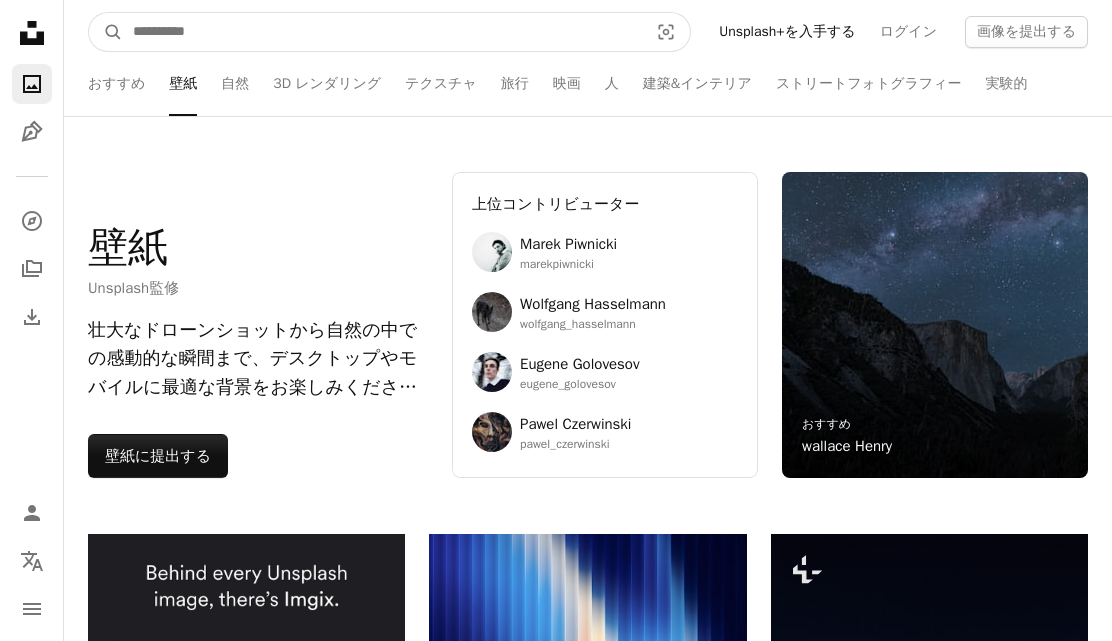 click at bounding box center [382, 32] 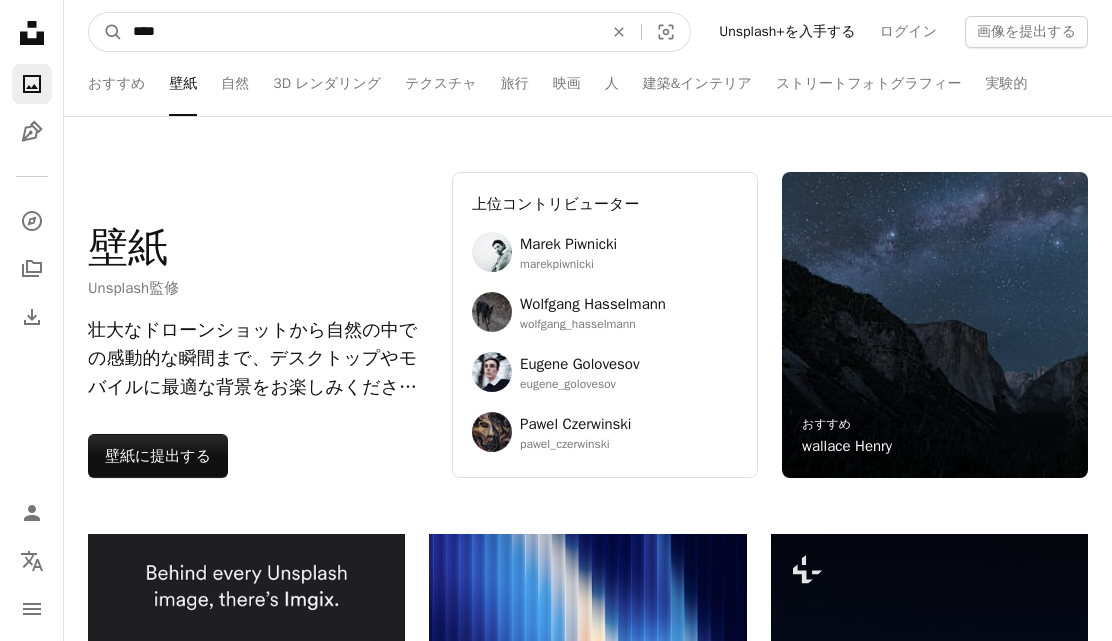 type on "**" 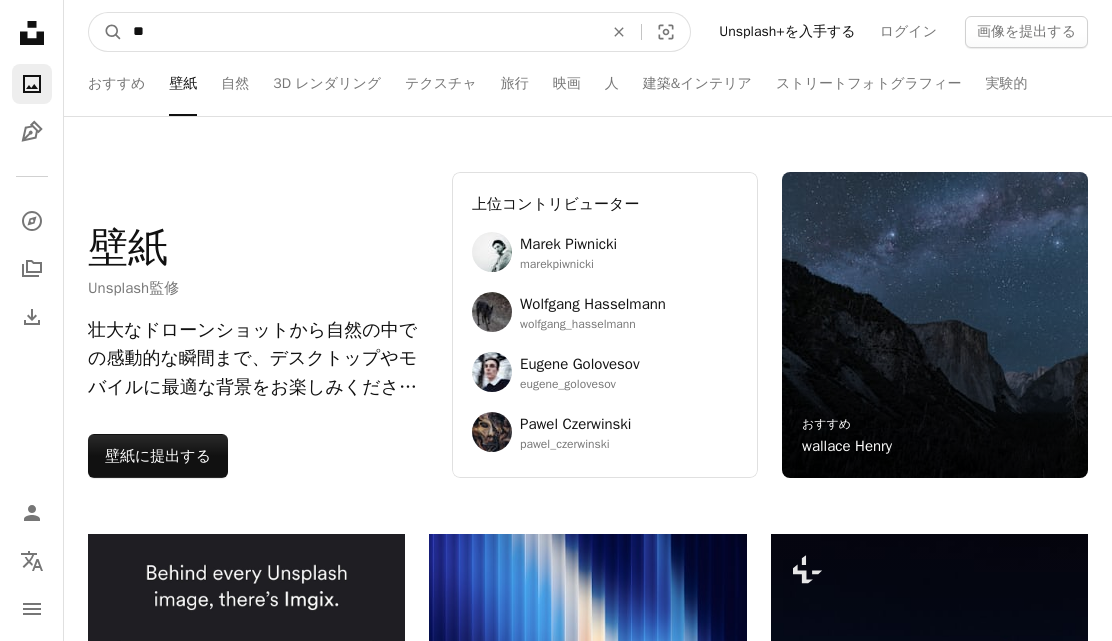 click on "A magnifying glass" at bounding box center (106, 32) 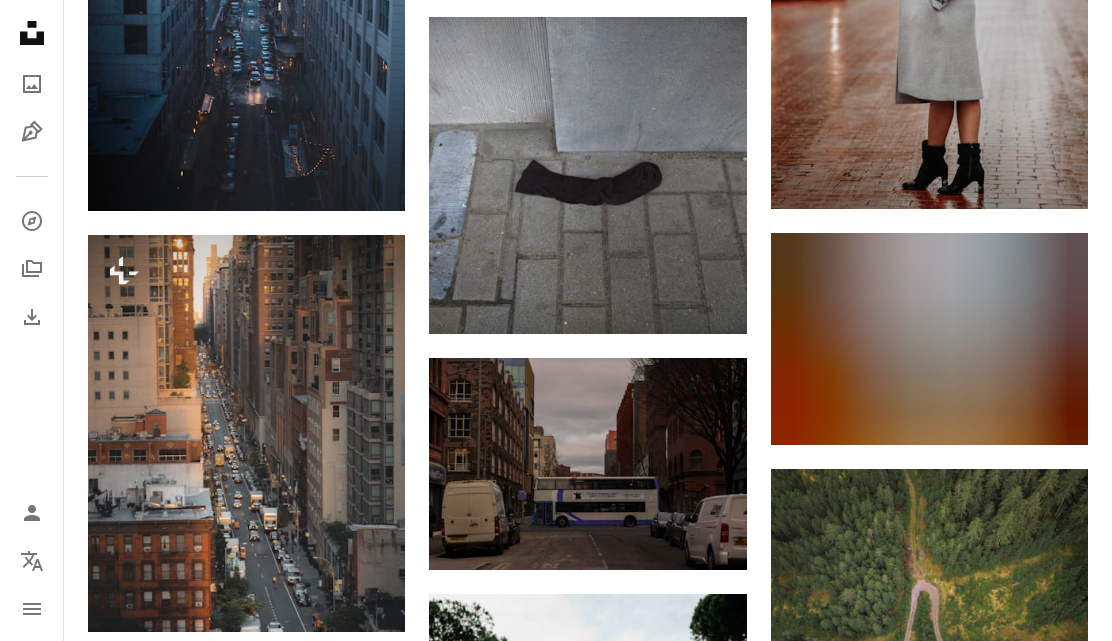 scroll, scrollTop: 962, scrollLeft: 0, axis: vertical 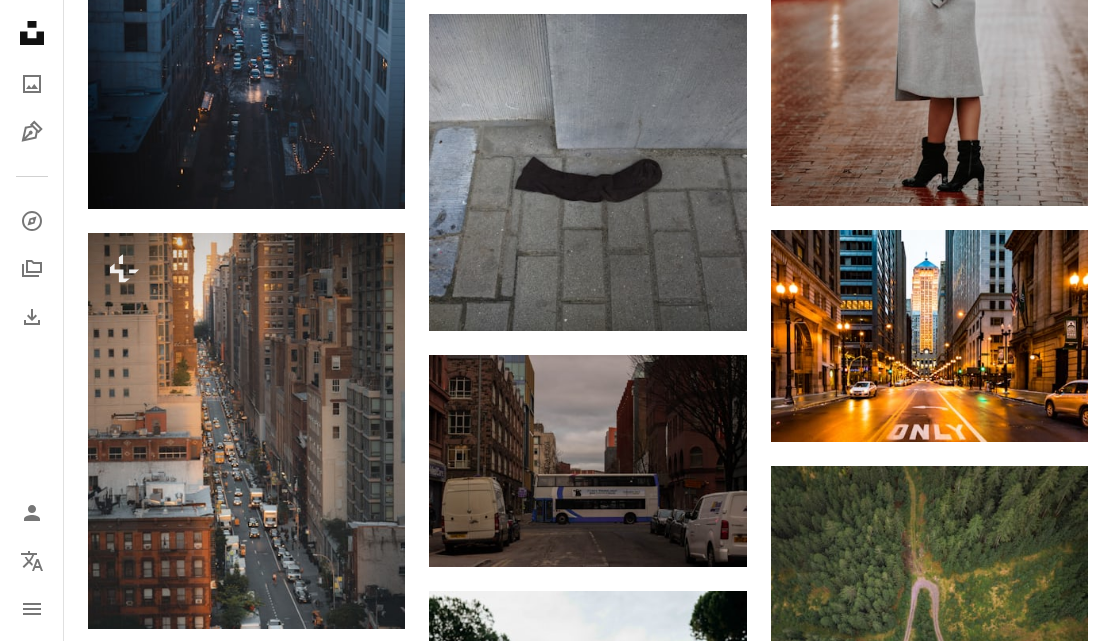 click at bounding box center (246, 10) 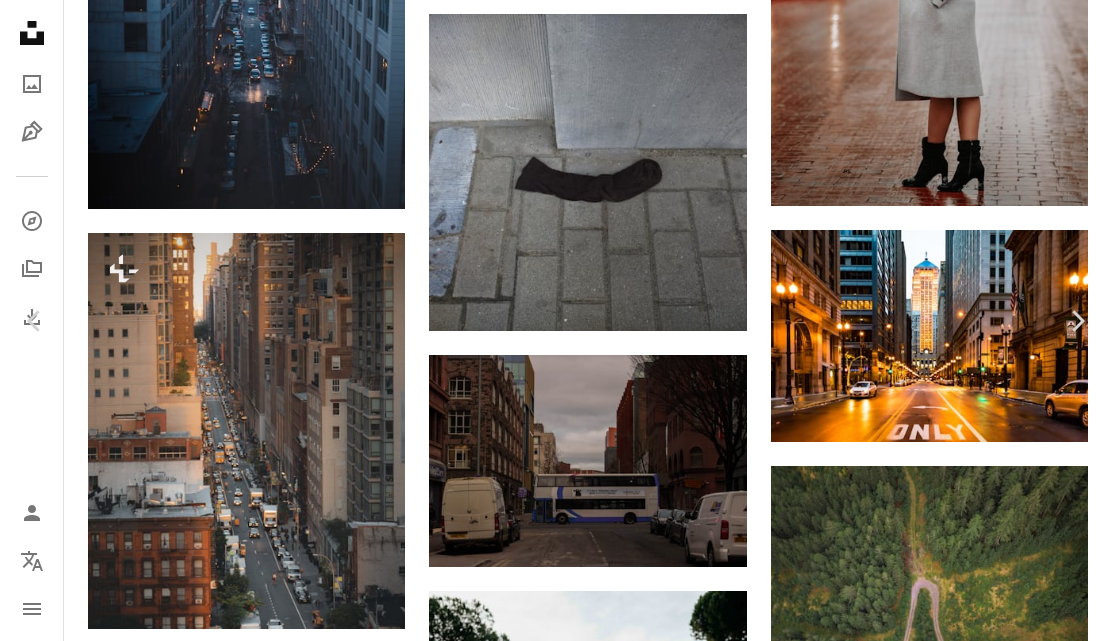 scroll, scrollTop: 2008, scrollLeft: 0, axis: vertical 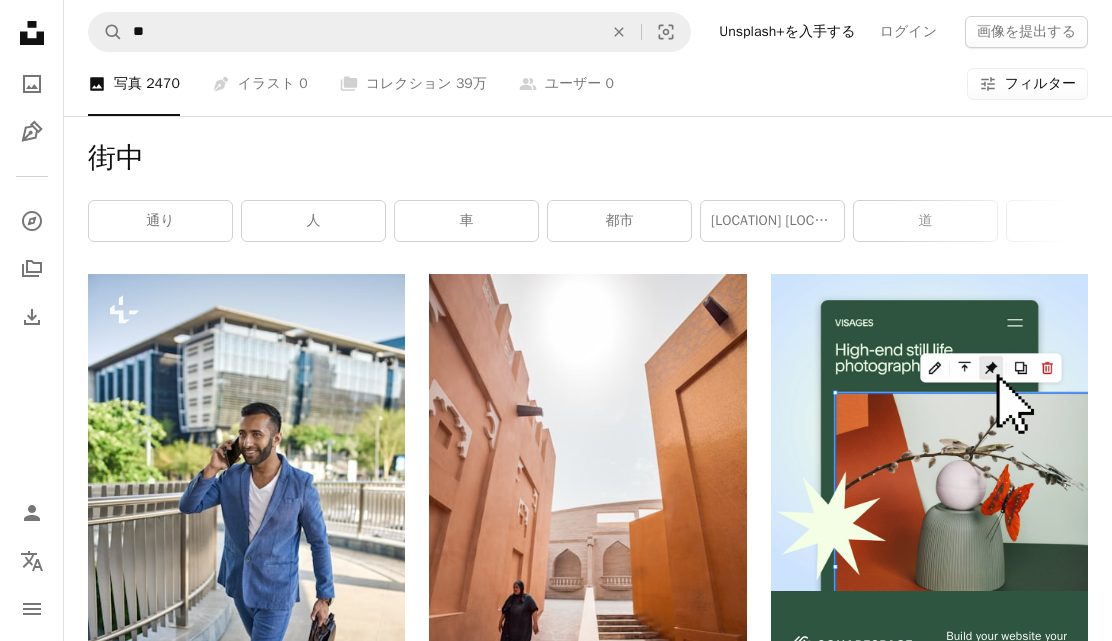 click on "都市" at bounding box center (619, 221) 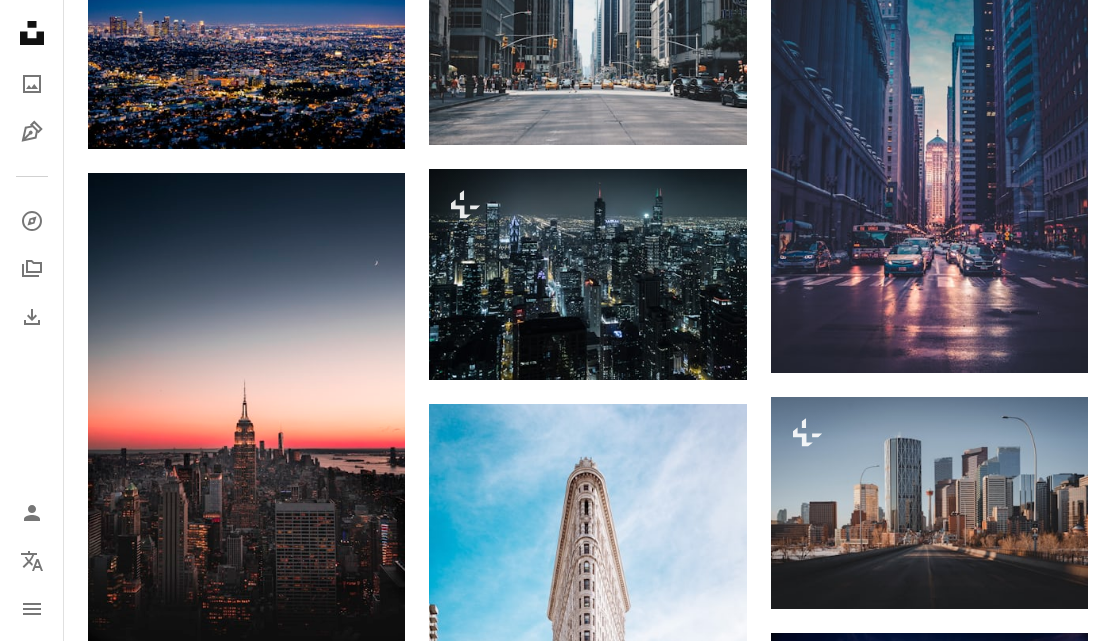 scroll, scrollTop: 797, scrollLeft: 0, axis: vertical 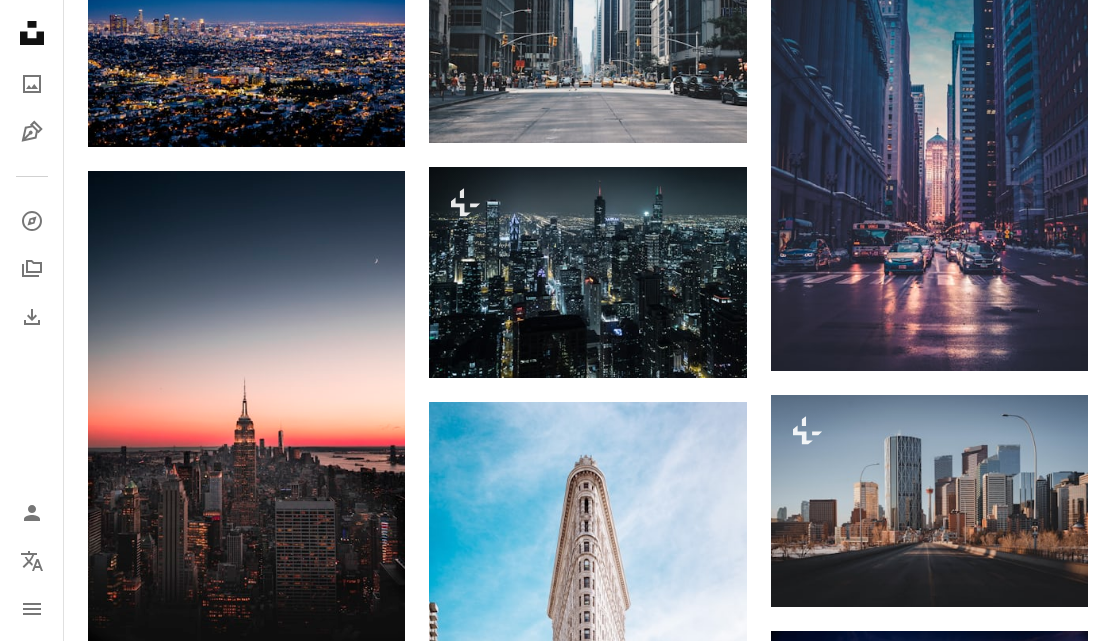 click at bounding box center [246, 409] 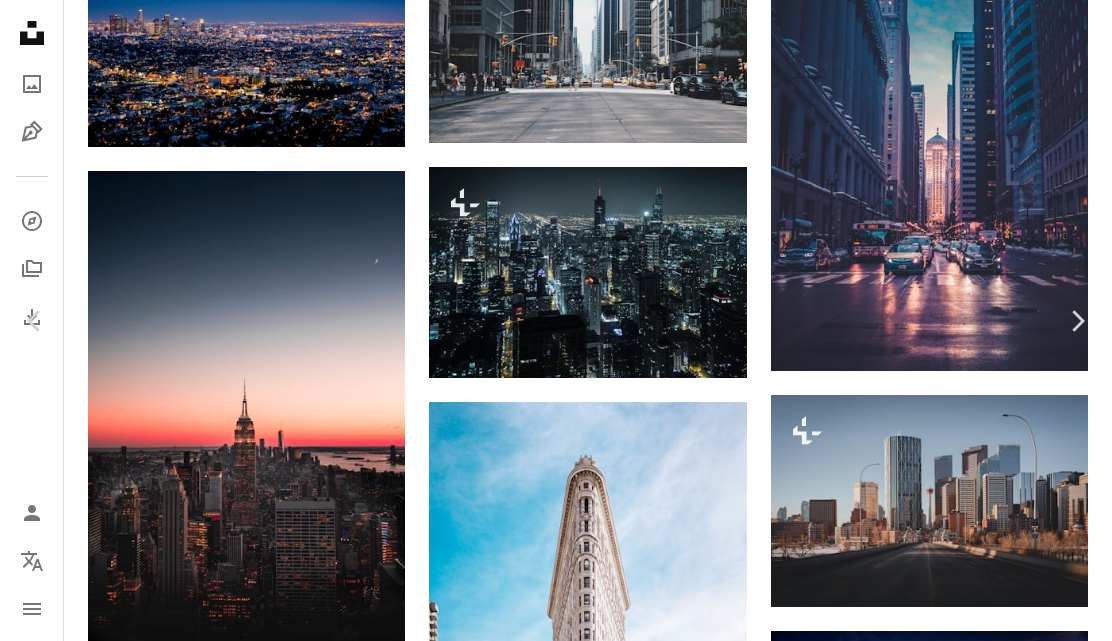 scroll, scrollTop: 1543, scrollLeft: 0, axis: vertical 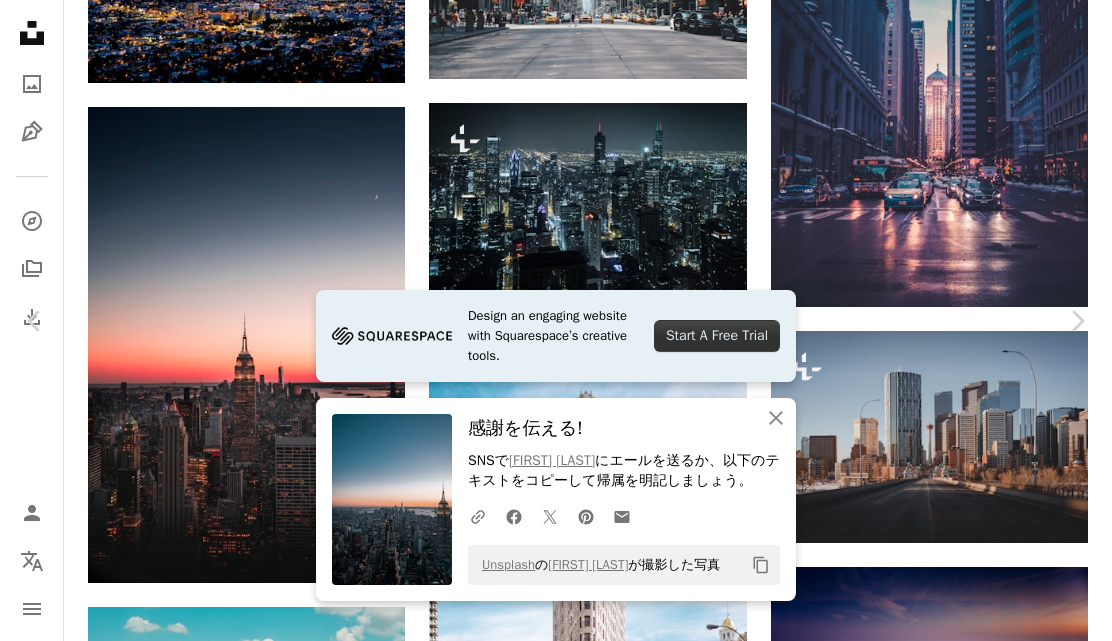click on "An X shape" 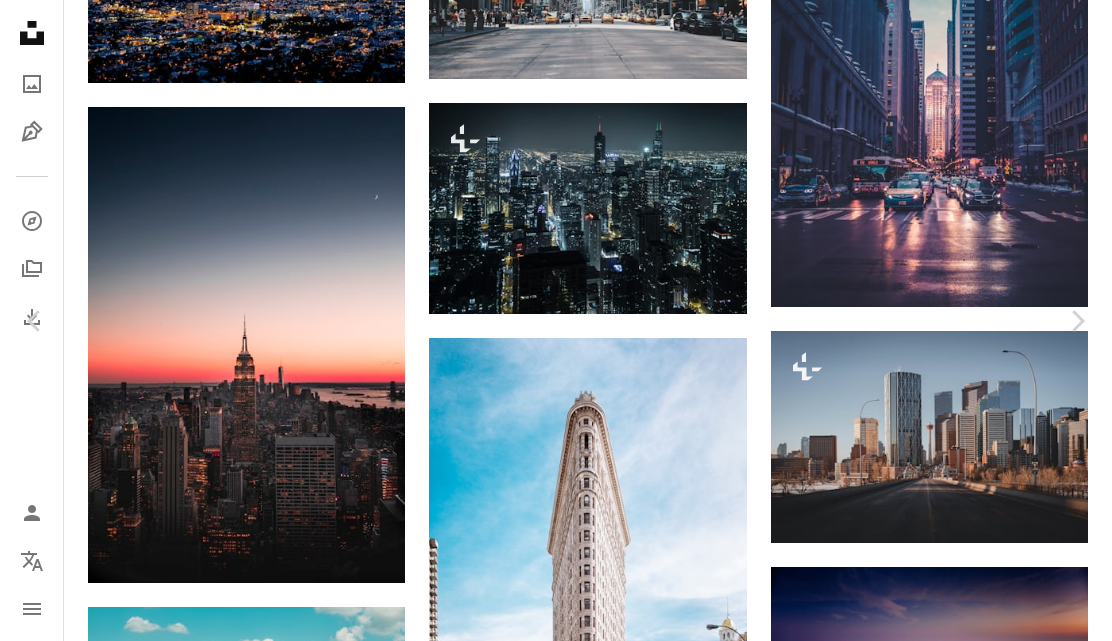 click on "Chevron right" at bounding box center [1077, 321] 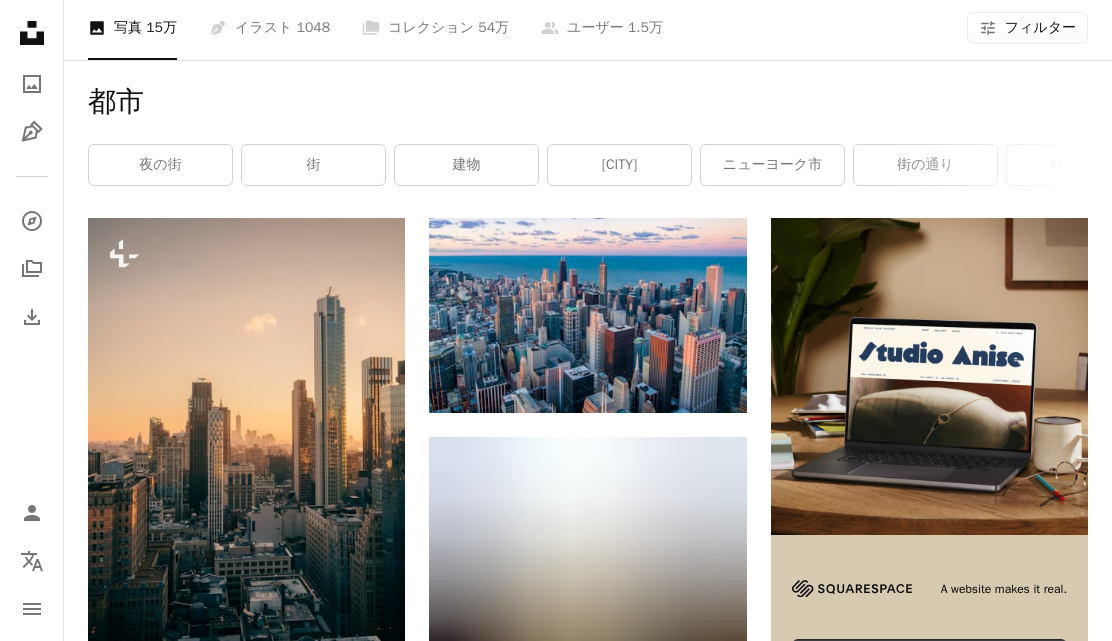 scroll, scrollTop: 0, scrollLeft: 0, axis: both 